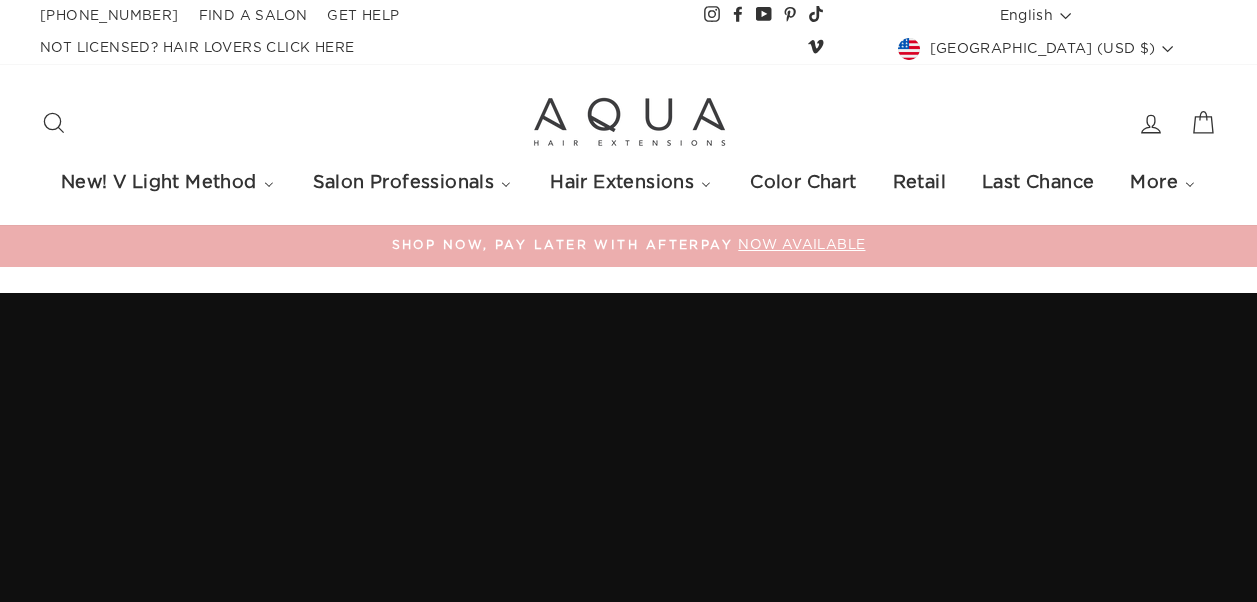 scroll, scrollTop: 0, scrollLeft: 0, axis: both 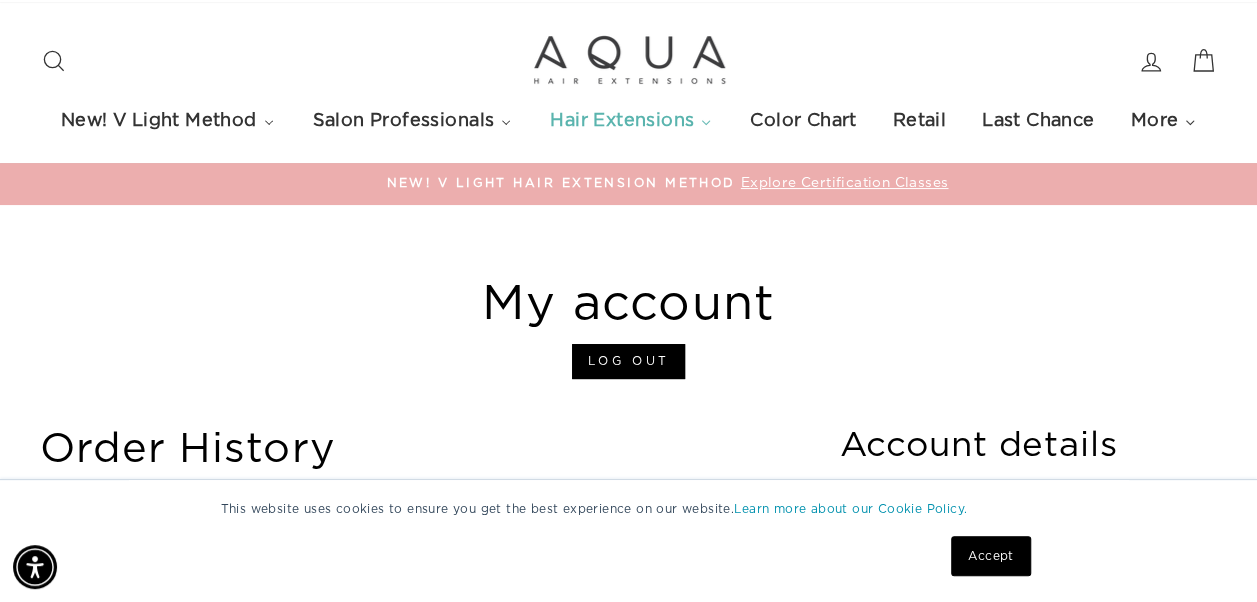 click on "Hair Extensions" at bounding box center (621, 121) 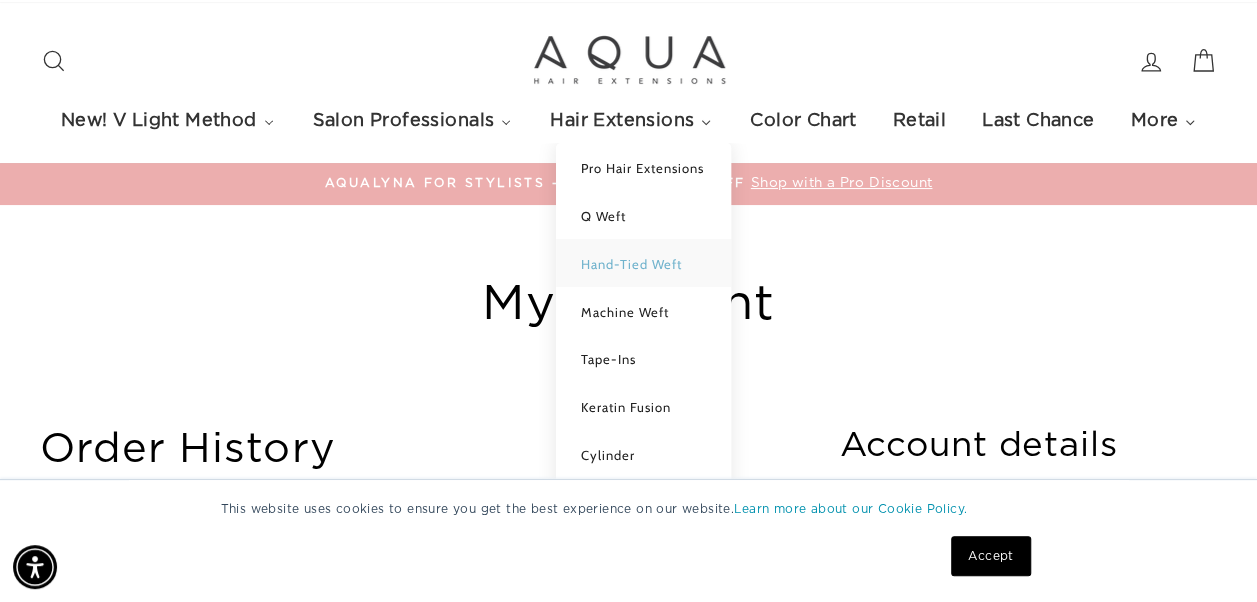 click on "Hand-Tied Weft" at bounding box center [643, 263] 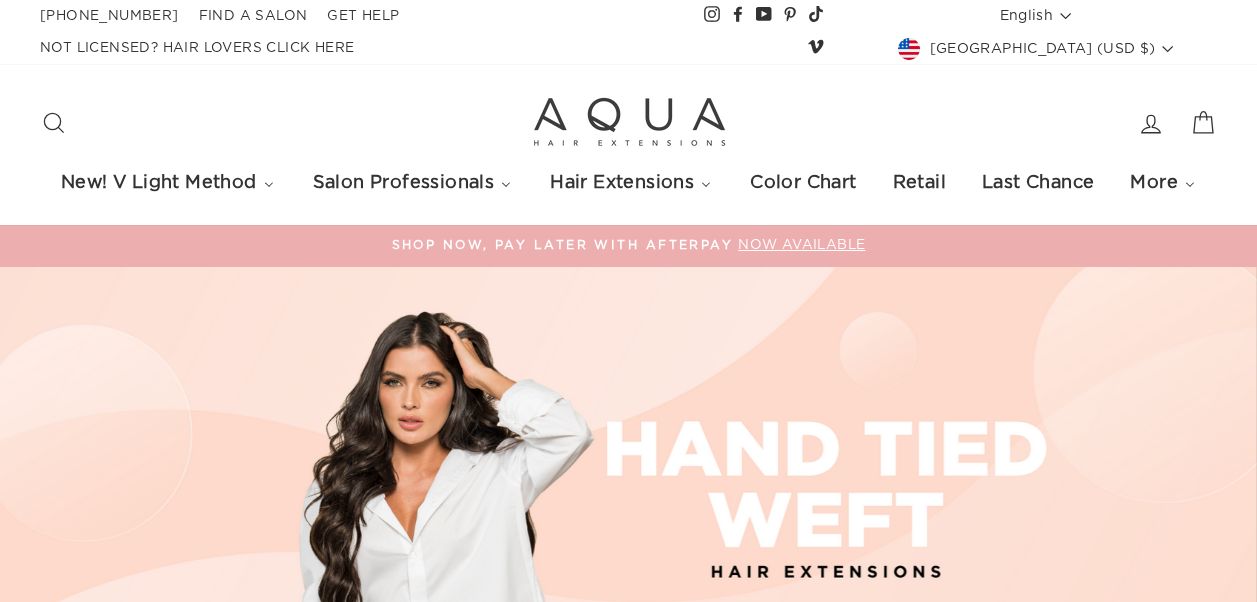 select on "manual" 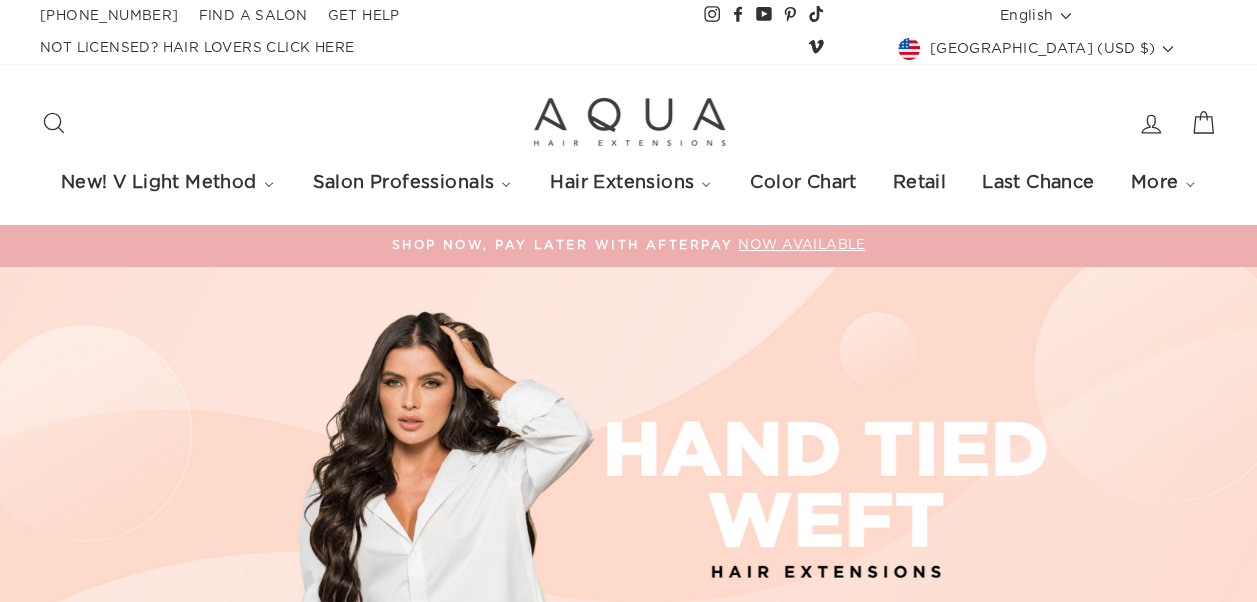 scroll, scrollTop: 0, scrollLeft: 0, axis: both 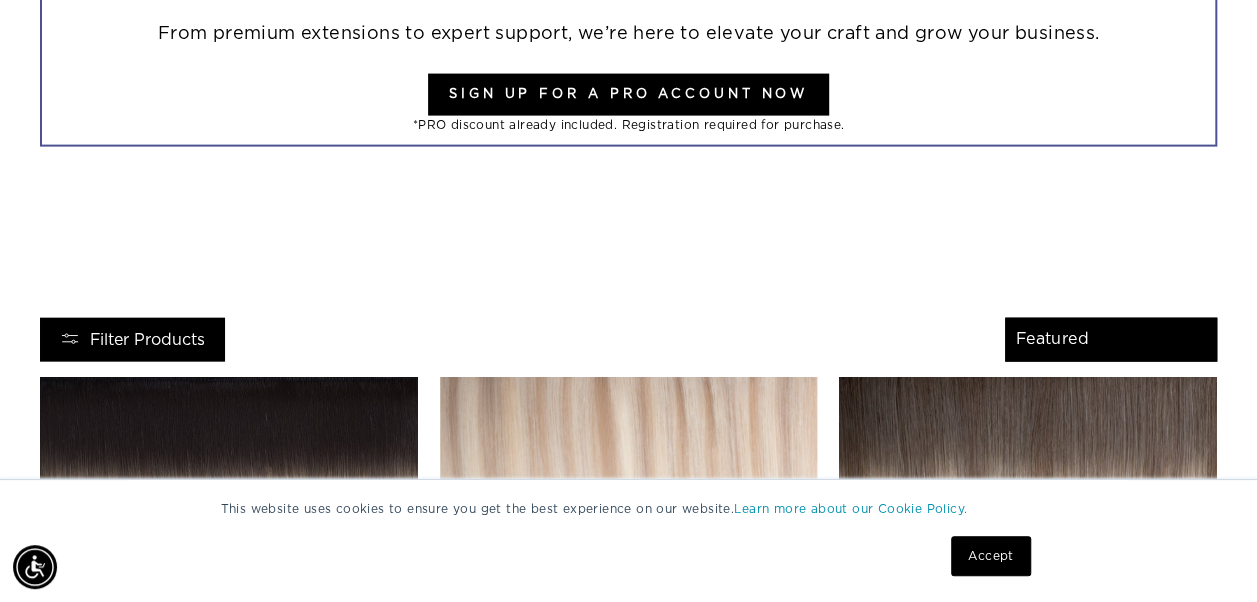 click on "Sign Up For a Pro Account Now" at bounding box center (628, 95) 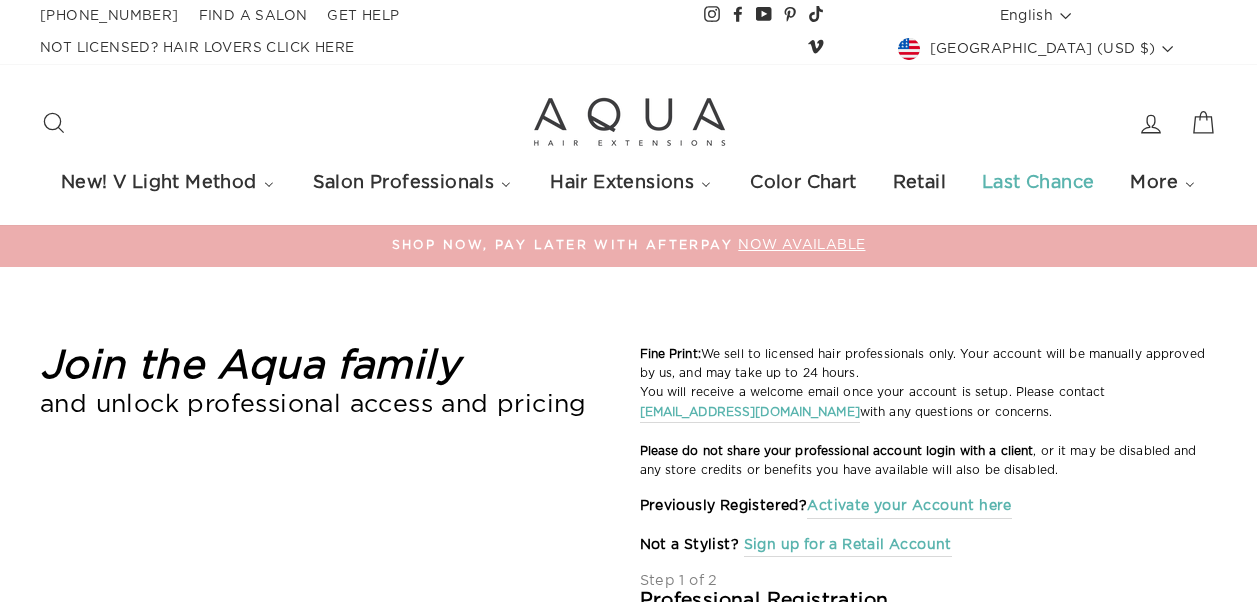 scroll, scrollTop: 0, scrollLeft: 0, axis: both 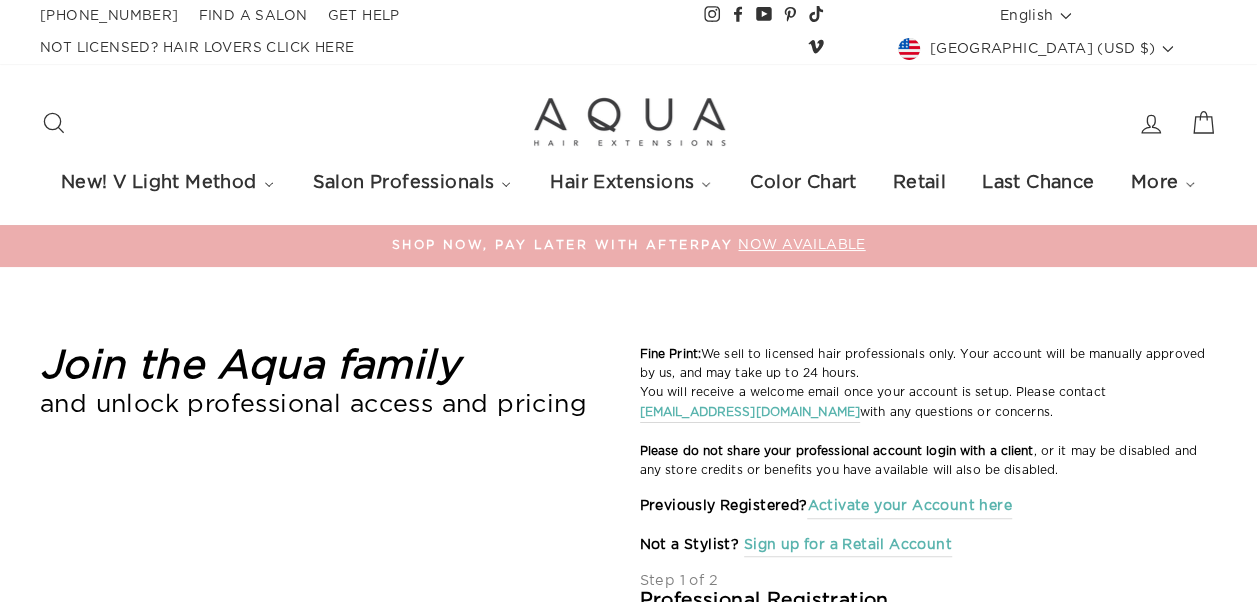 select on "US" 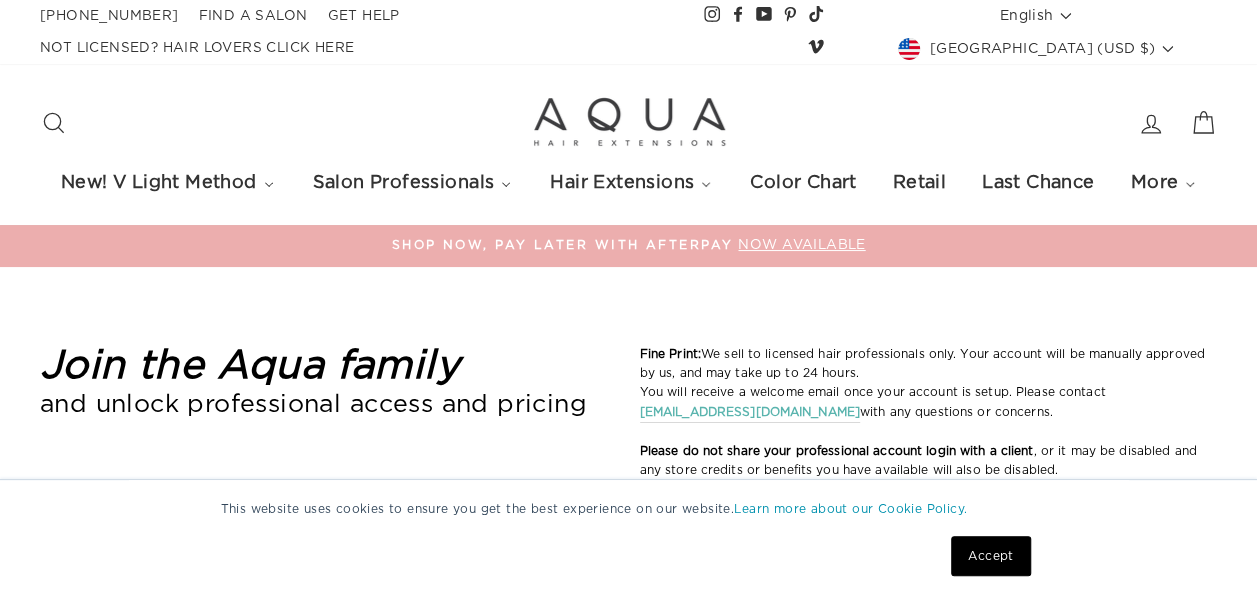 scroll, scrollTop: 0, scrollLeft: 0, axis: both 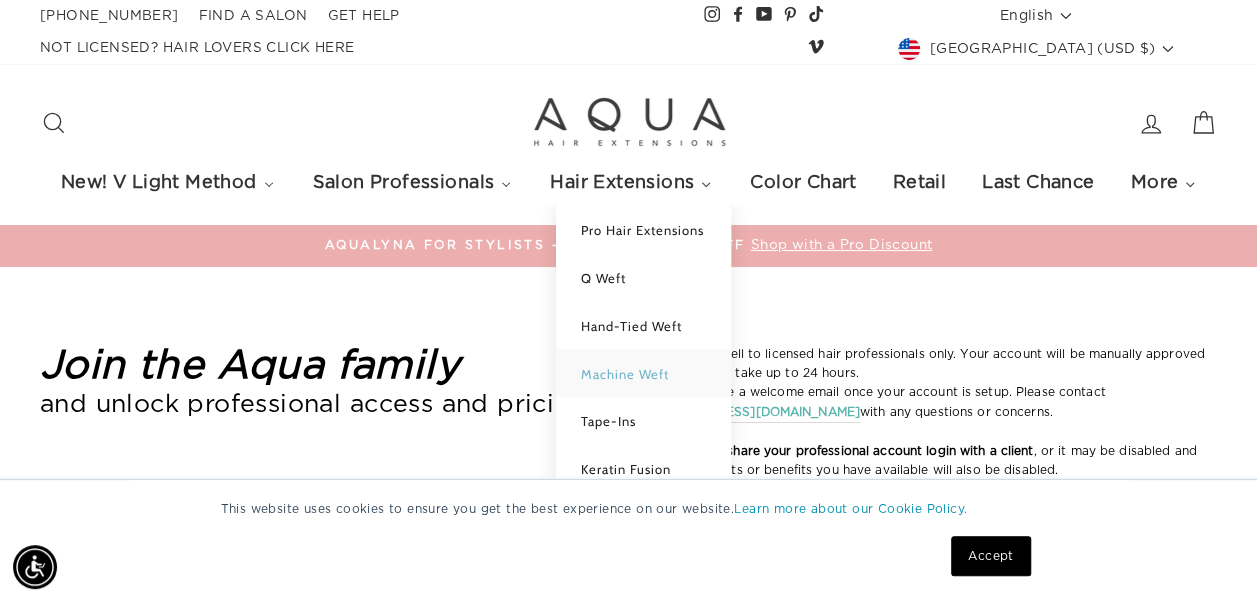 click on "Machine Weft" at bounding box center (625, 374) 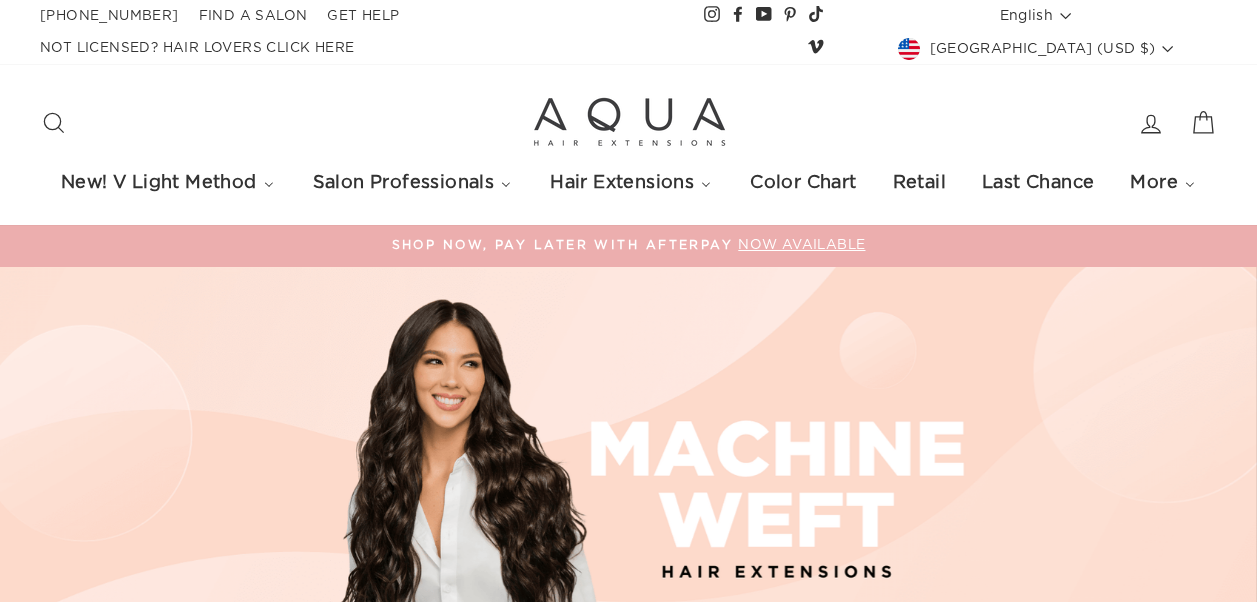 scroll, scrollTop: 0, scrollLeft: 0, axis: both 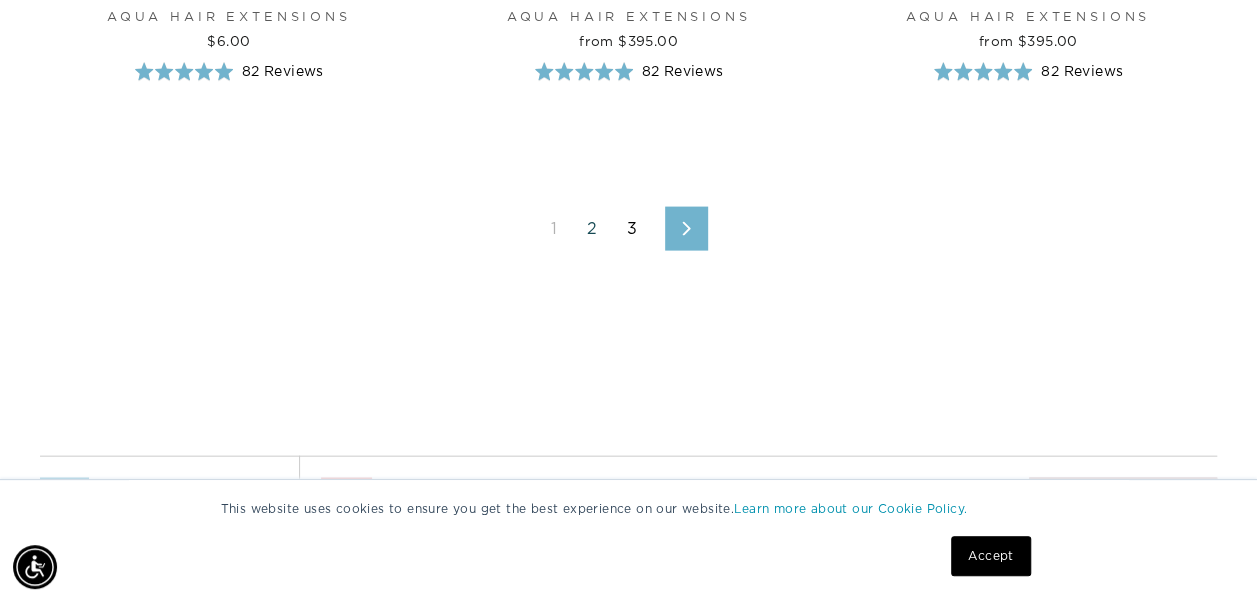 click on "2" at bounding box center (592, 229) 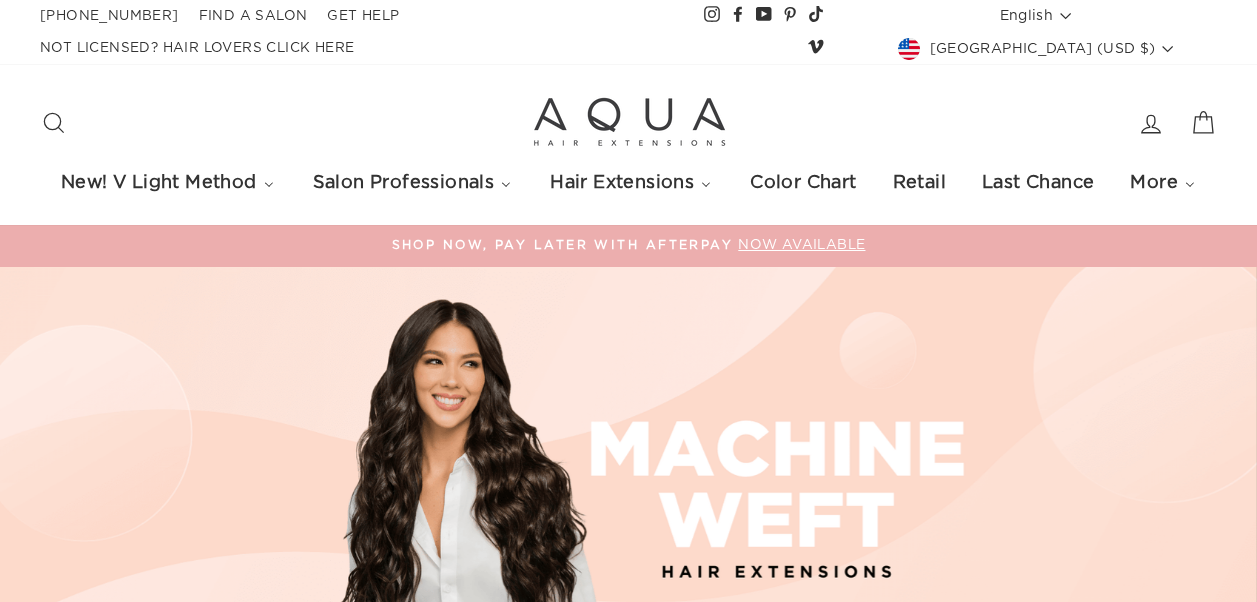 scroll, scrollTop: 0, scrollLeft: 0, axis: both 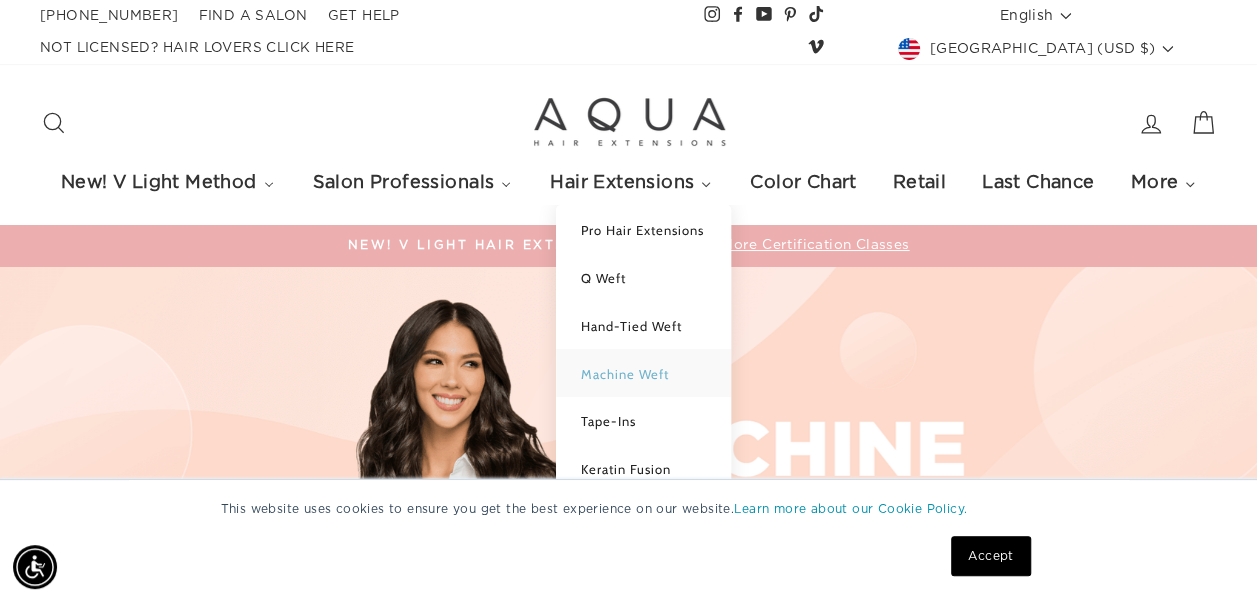 click on "Machine Weft" at bounding box center (625, 374) 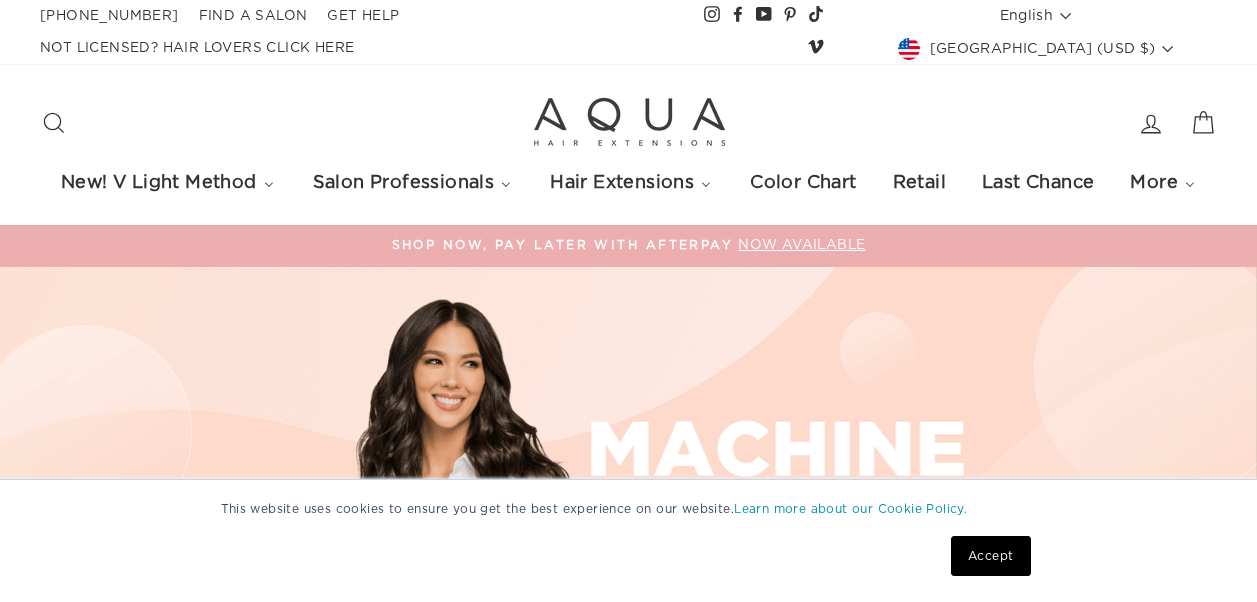 scroll, scrollTop: 0, scrollLeft: 0, axis: both 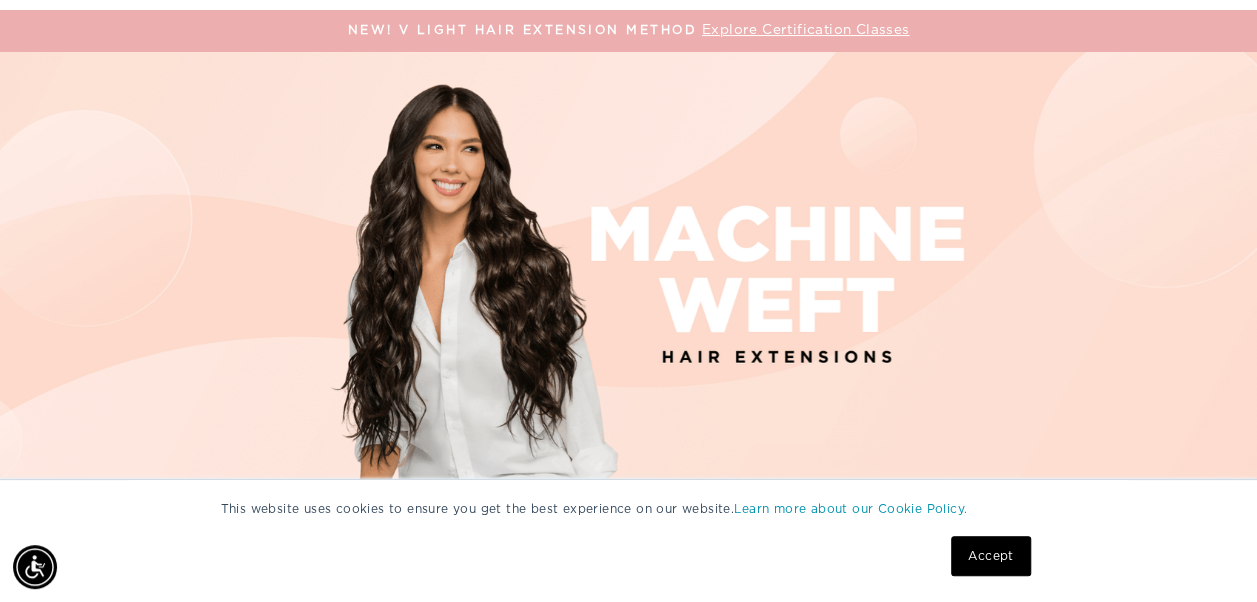 click on "Accept" at bounding box center (990, 556) 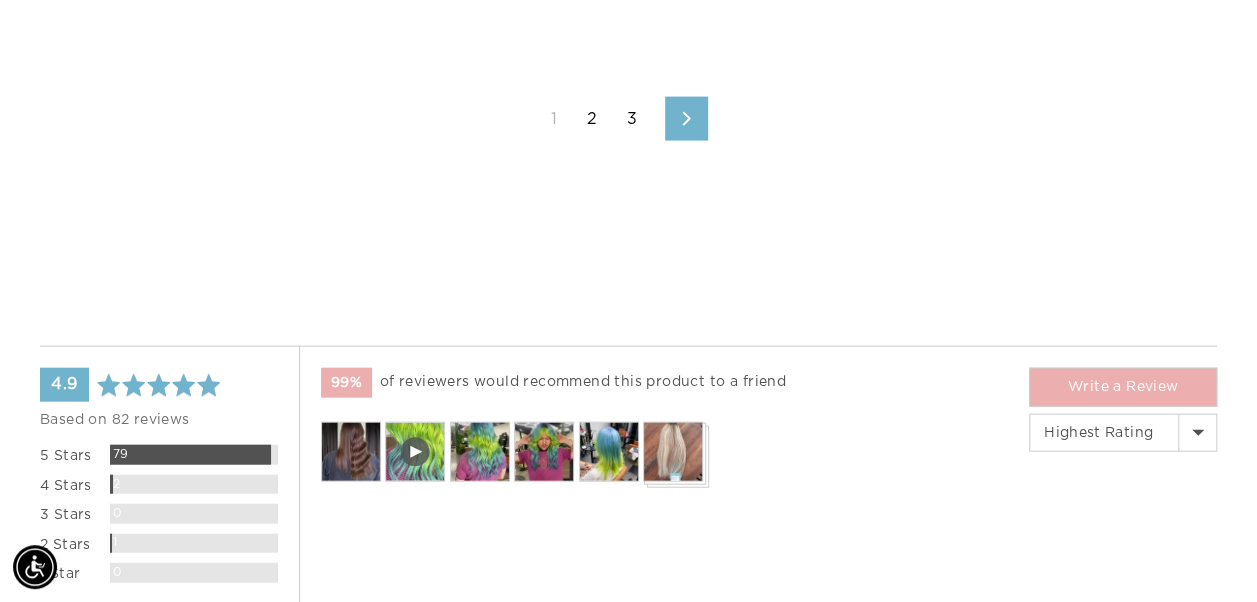 scroll, scrollTop: 5891, scrollLeft: 0, axis: vertical 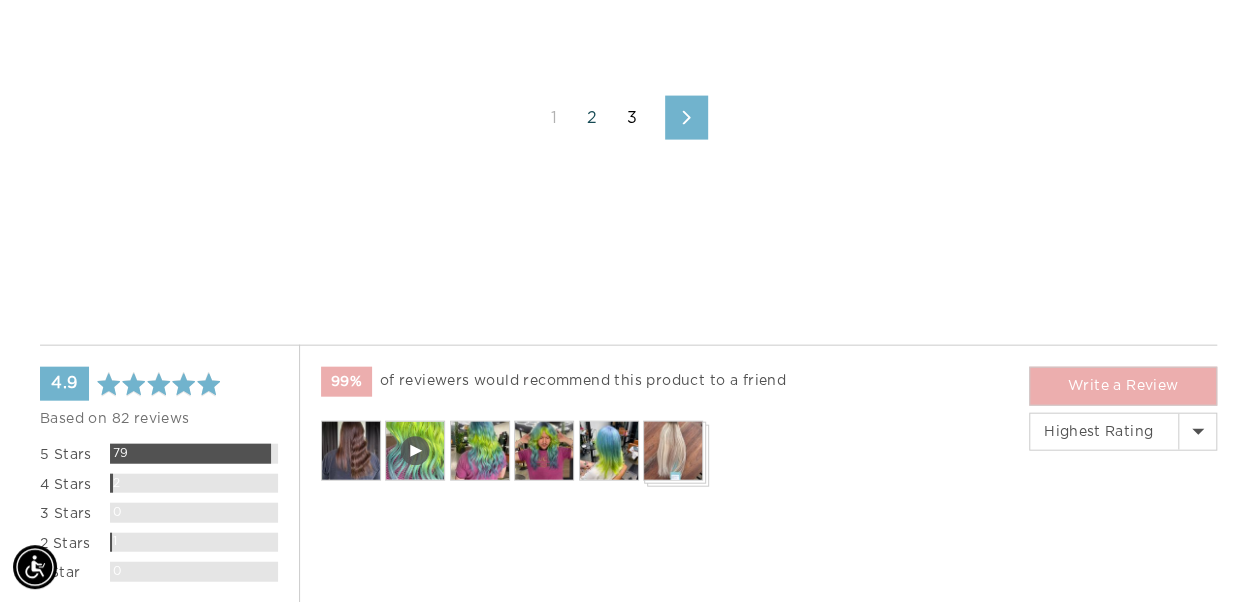 click on "2" at bounding box center [592, 118] 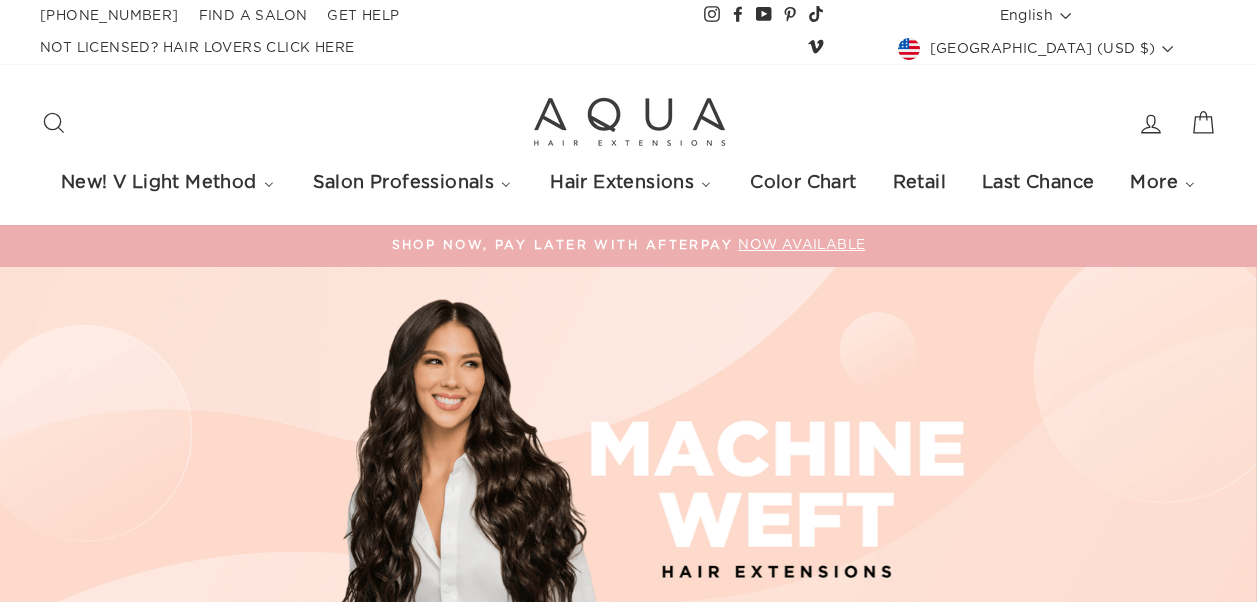 scroll, scrollTop: 0, scrollLeft: 0, axis: both 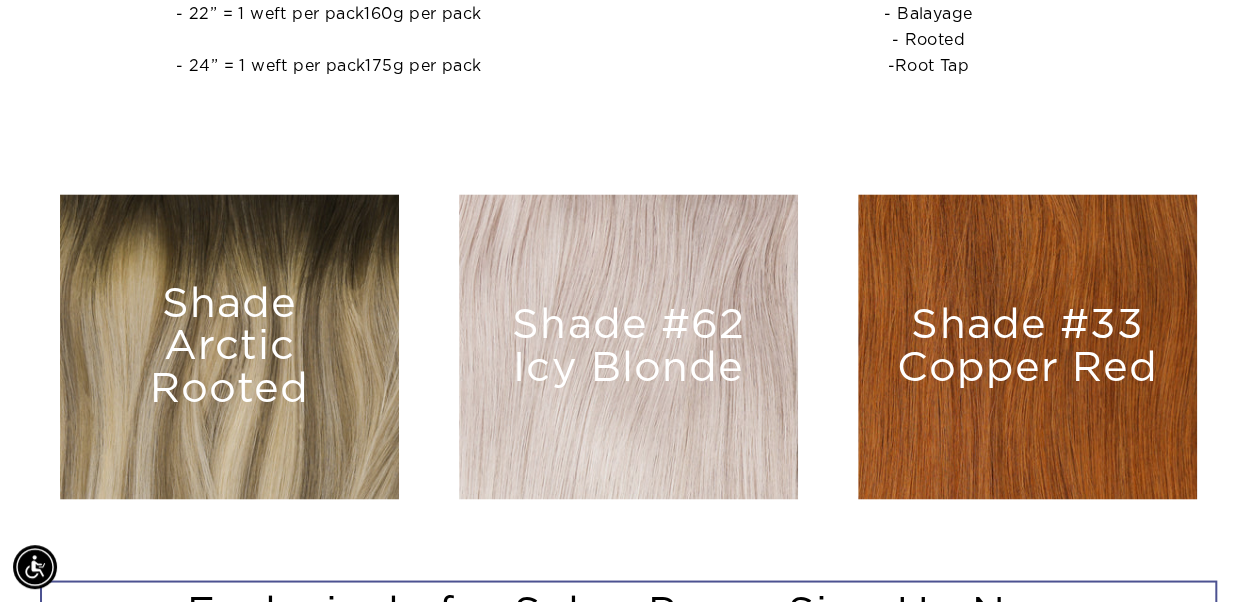 click on "Shade #33 Copper Red" at bounding box center [1027, 346] 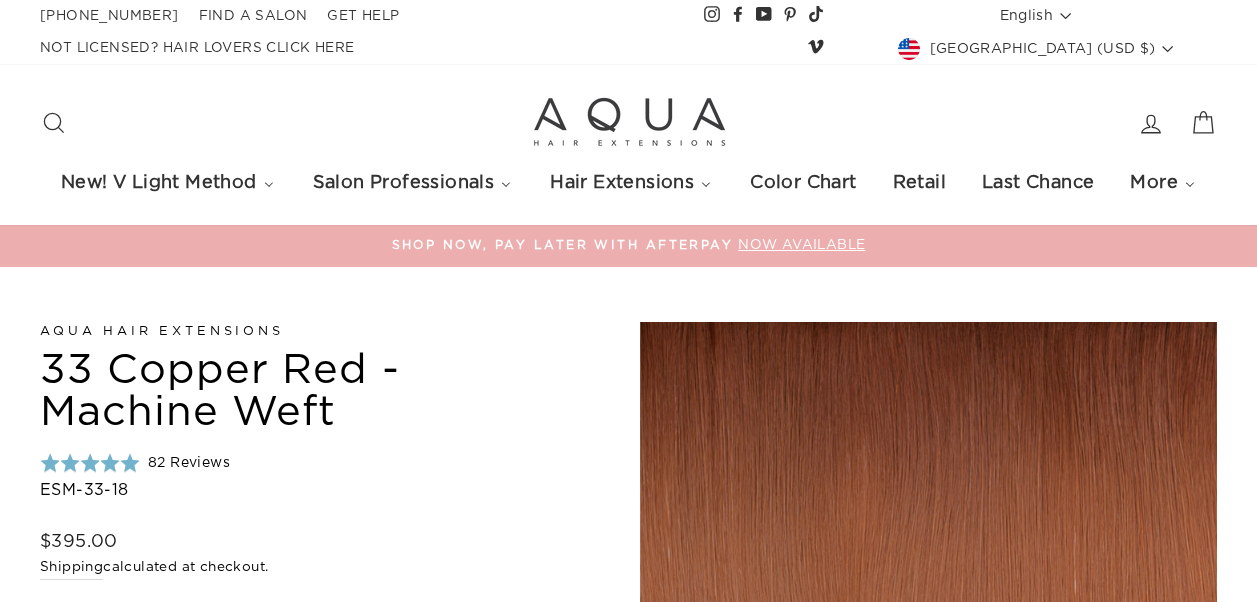 scroll, scrollTop: 464, scrollLeft: 0, axis: vertical 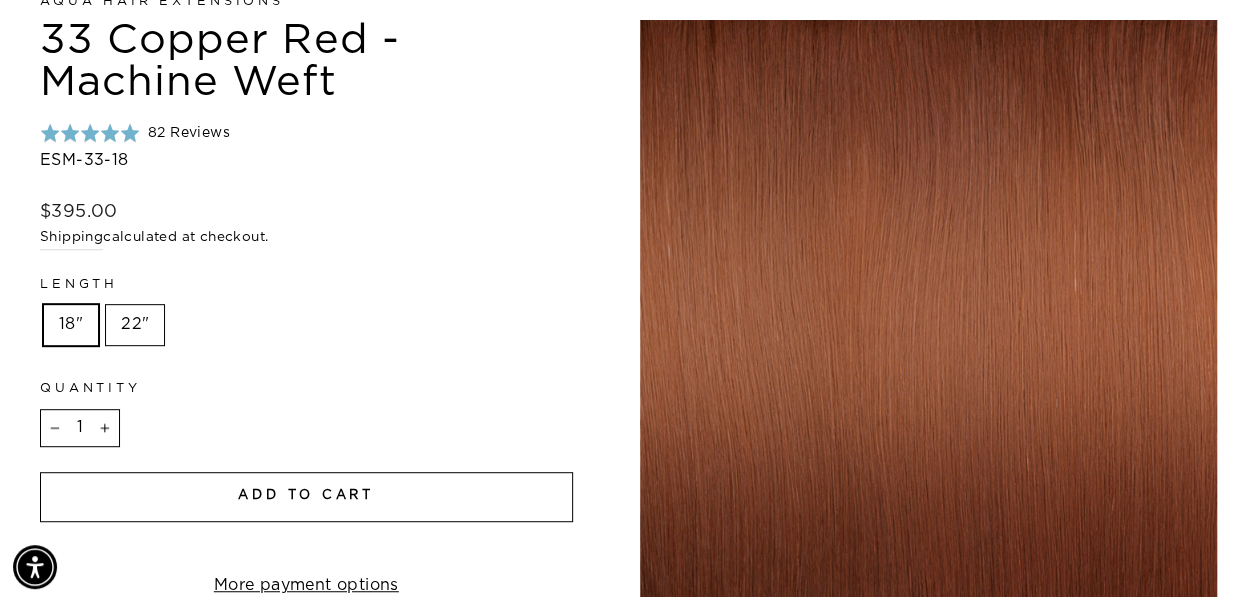 click on "Add to cart" at bounding box center [306, 495] 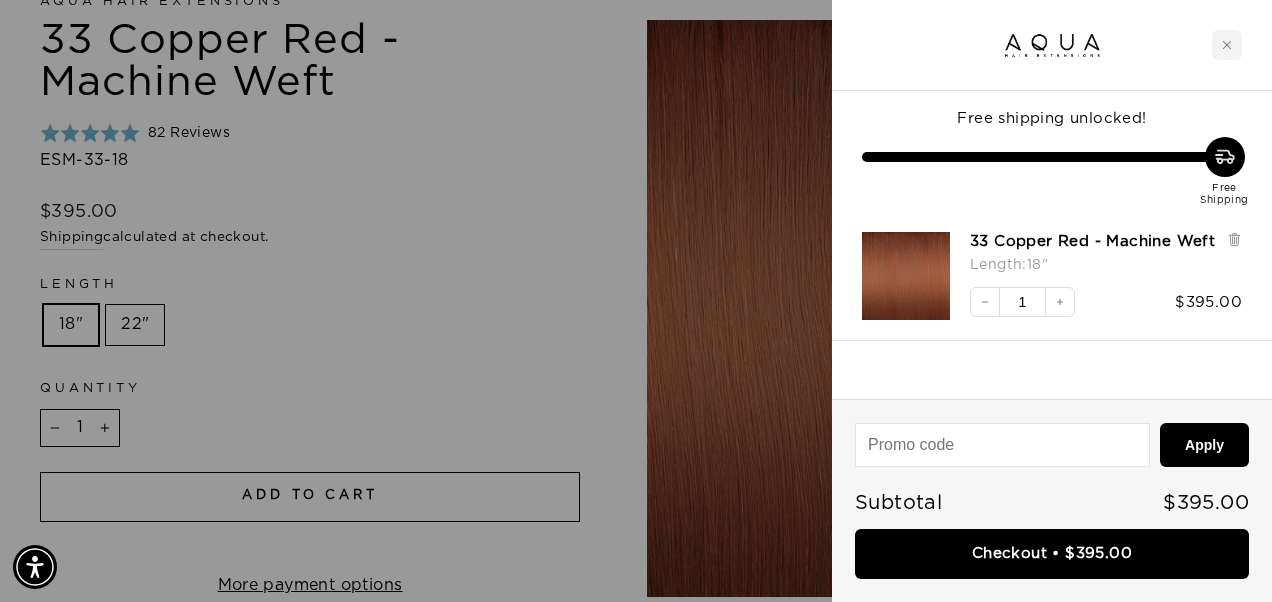 click at bounding box center (636, 301) 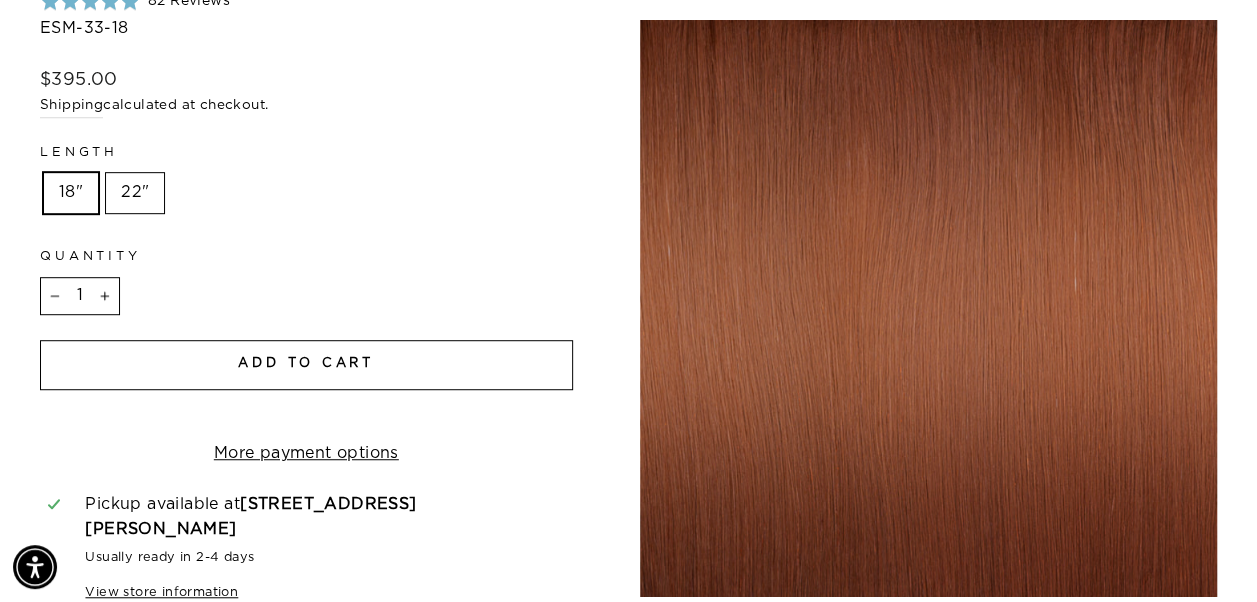 scroll, scrollTop: 463, scrollLeft: 0, axis: vertical 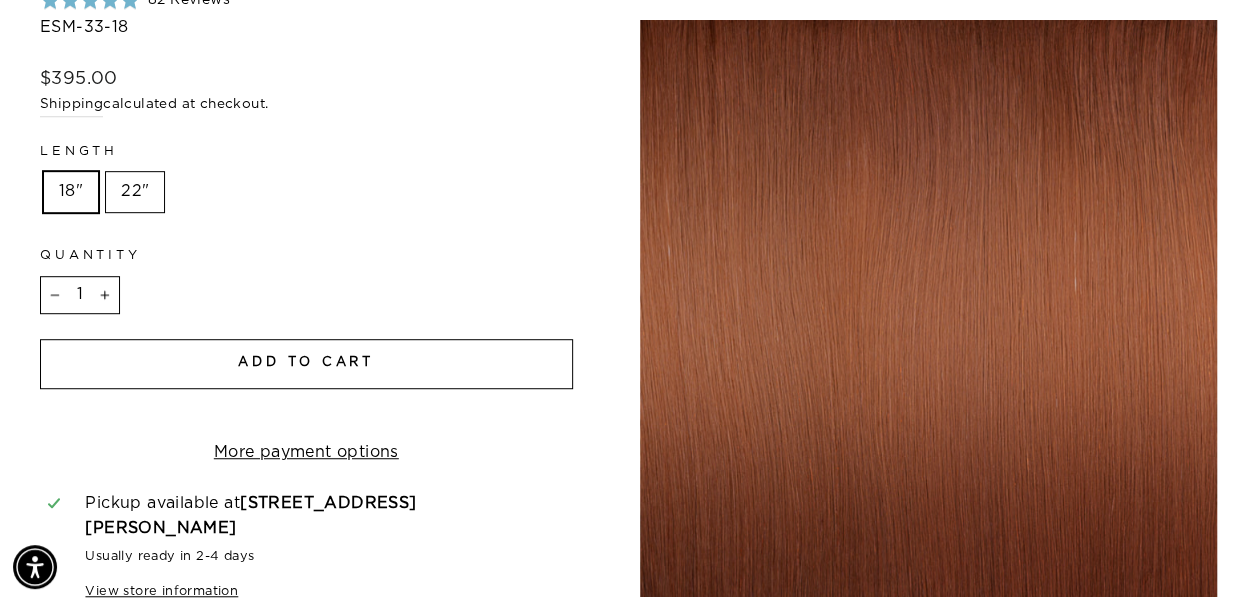 click on "Add to cart" at bounding box center (306, 364) 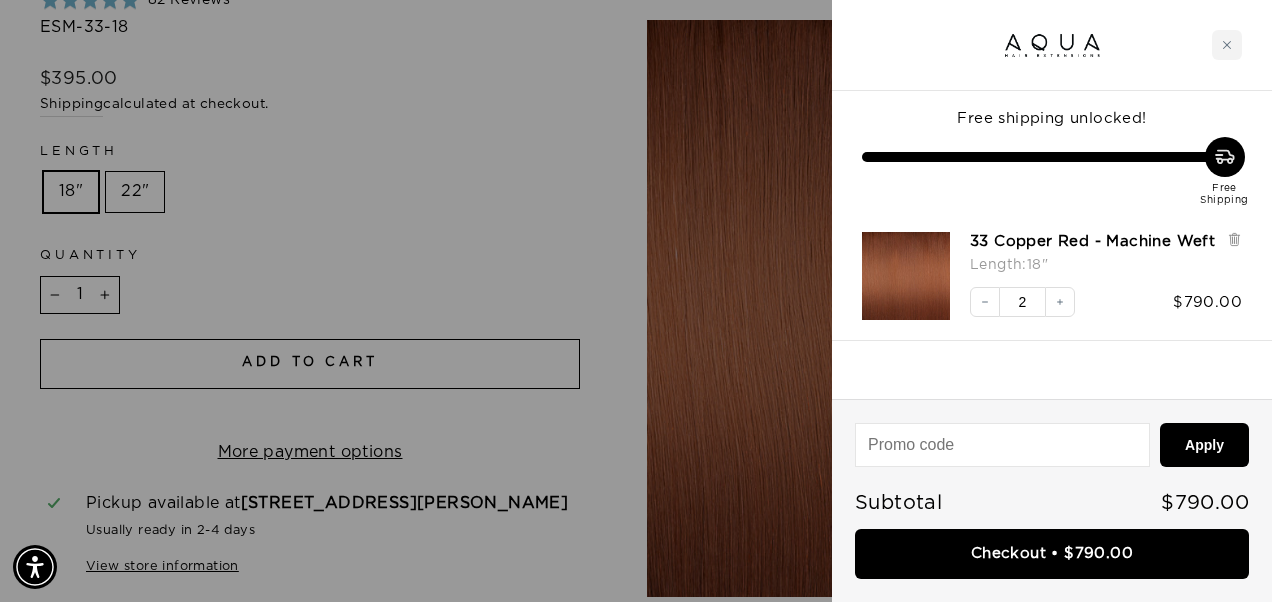 click on "33 Copper Red - Machine Weft Length :  18" Decrease quantity 2 Increase quantity $790.00" at bounding box center [1052, 276] 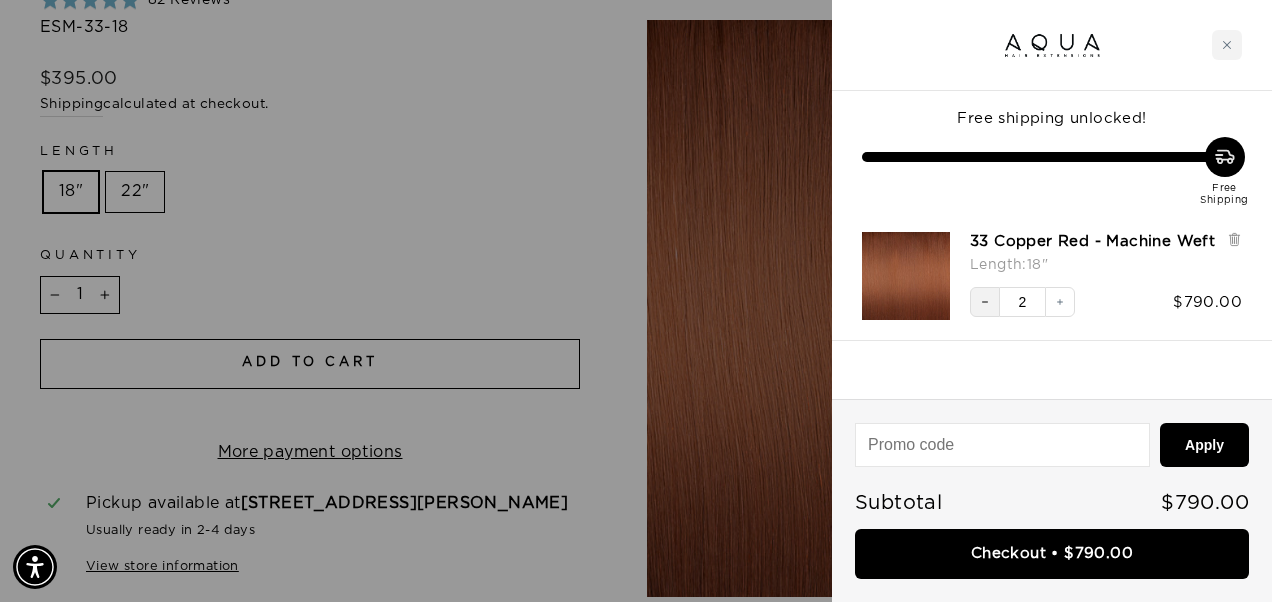 click 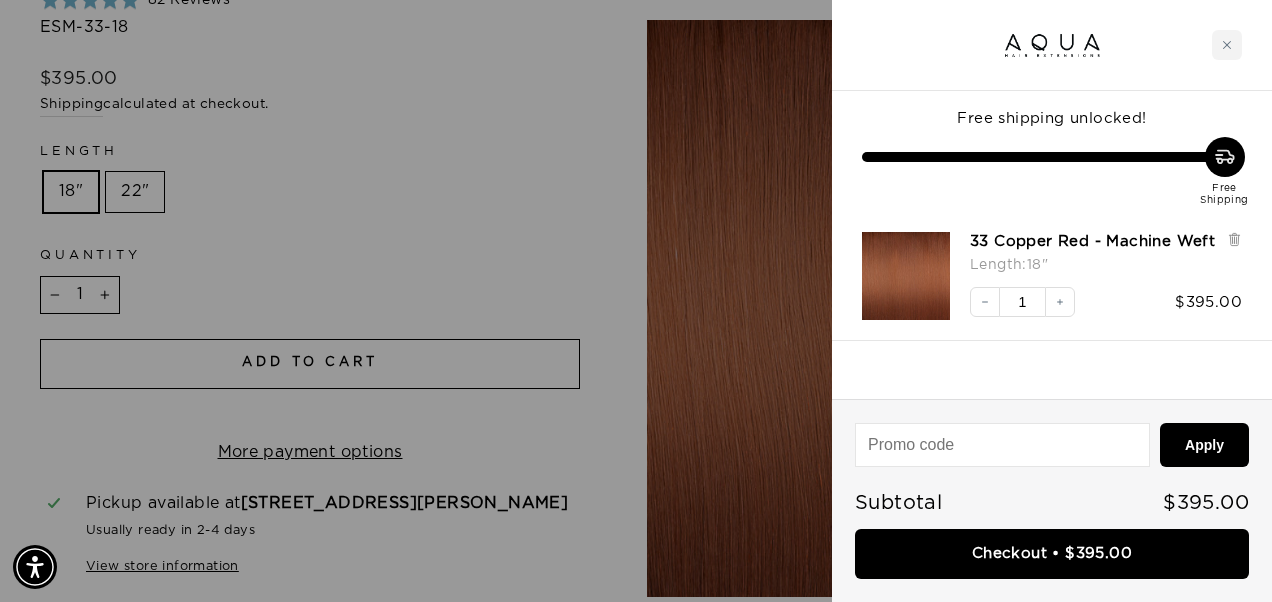click at bounding box center [636, 301] 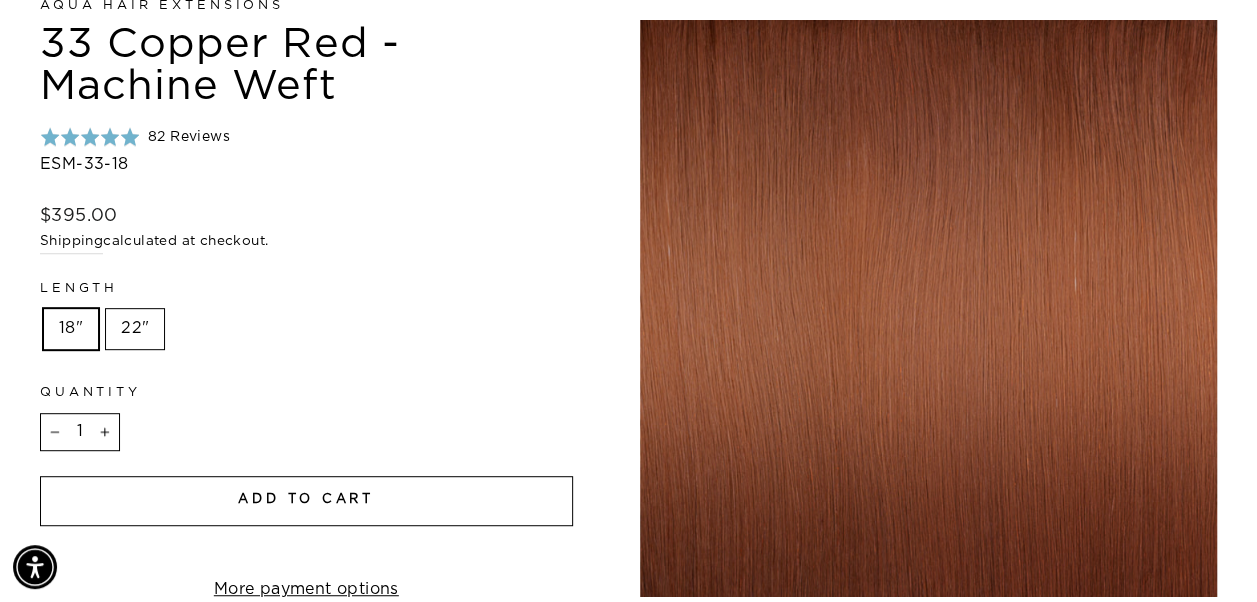 scroll, scrollTop: 327, scrollLeft: 0, axis: vertical 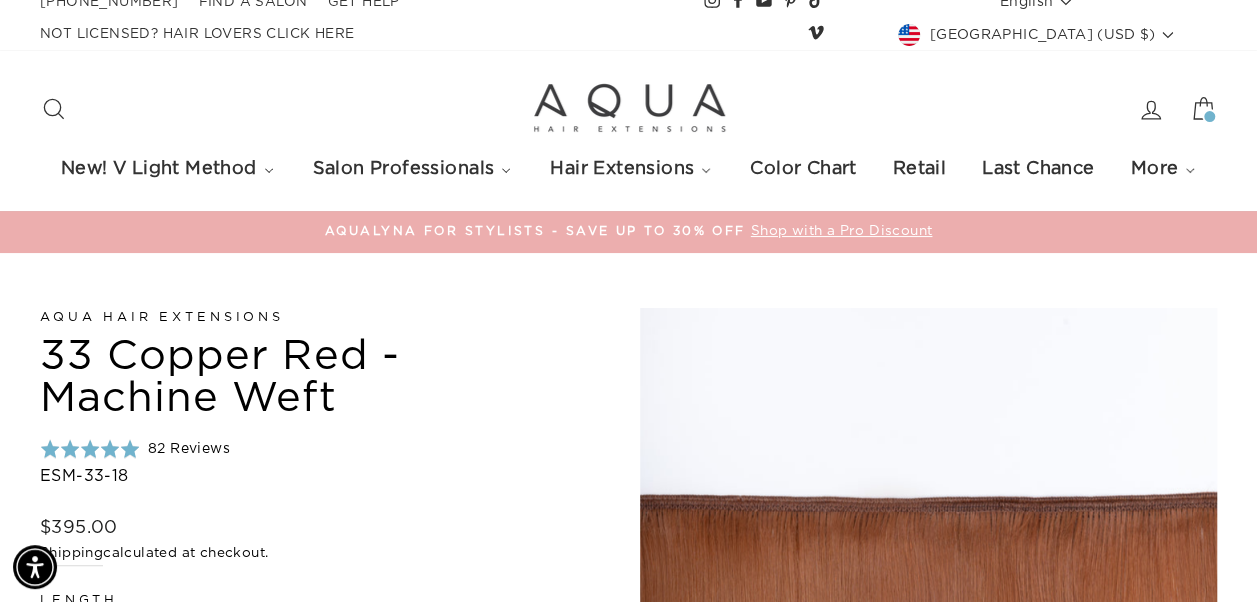 click on "Shop with a Pro Discount" at bounding box center [839, 231] 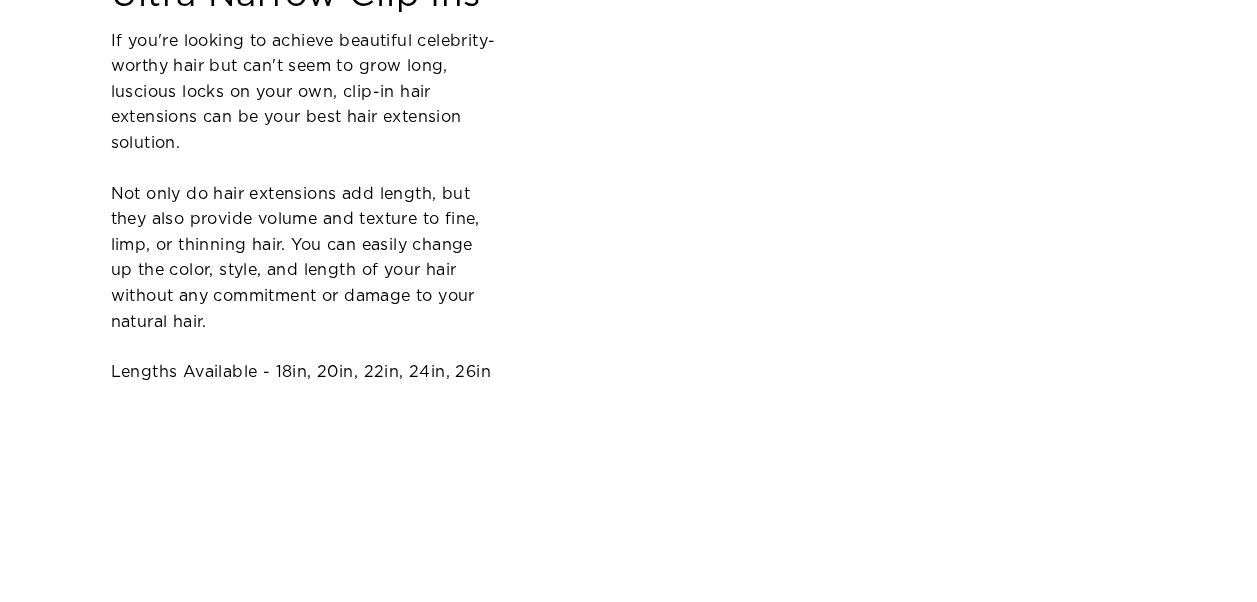 scroll, scrollTop: 0, scrollLeft: 0, axis: both 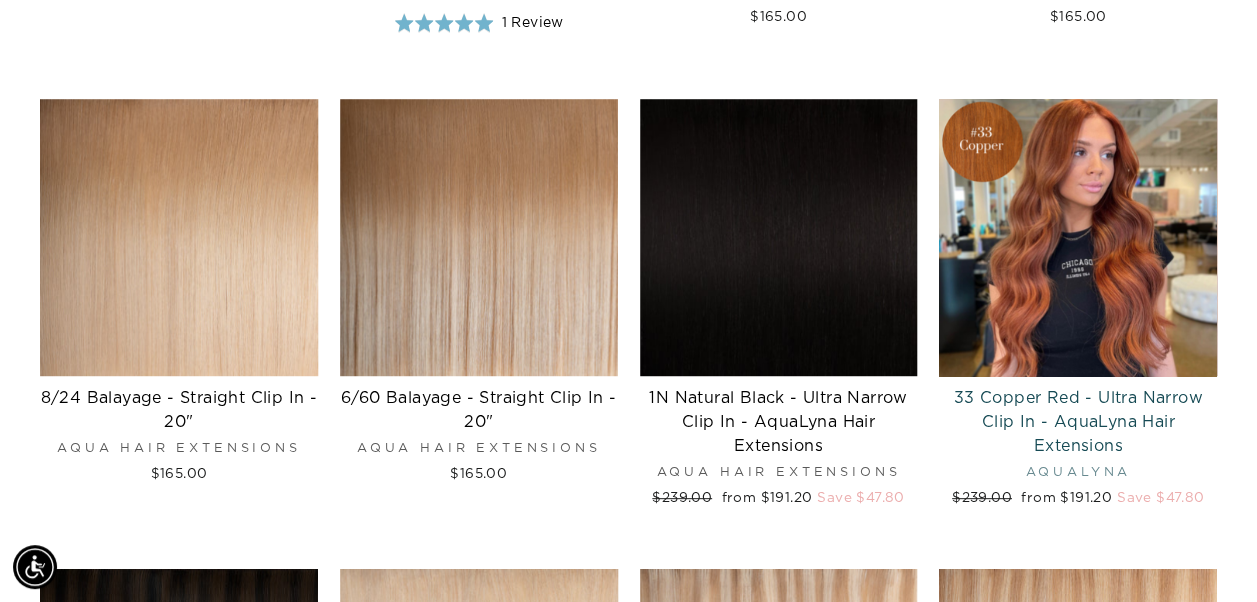 click at bounding box center [1078, 238] 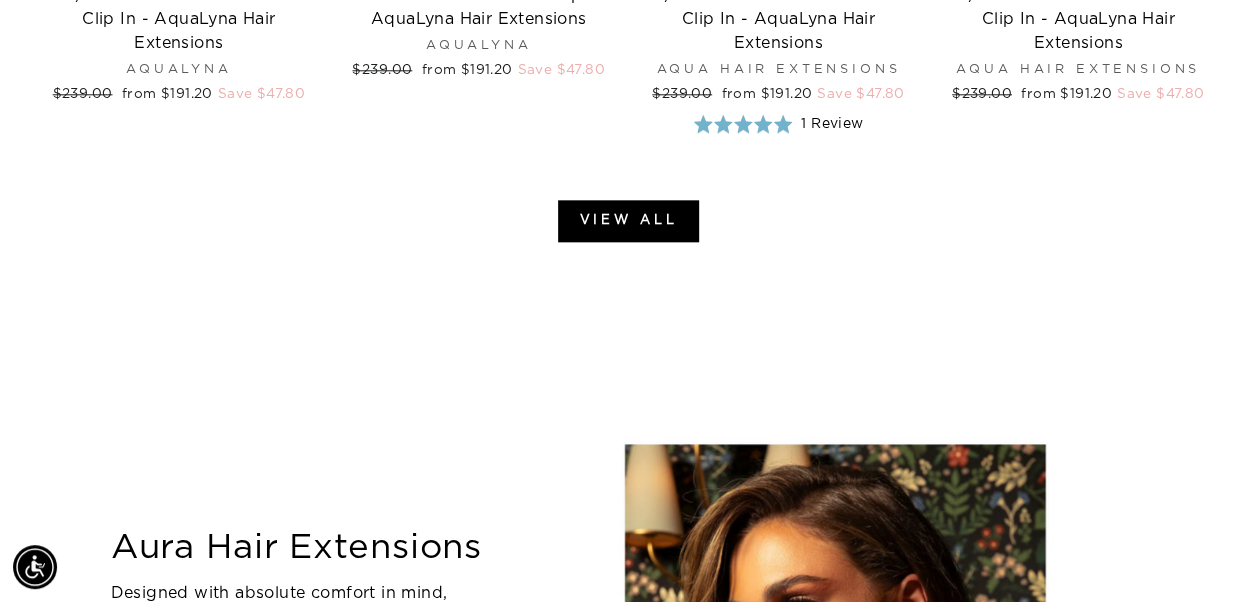 scroll, scrollTop: 4814, scrollLeft: 0, axis: vertical 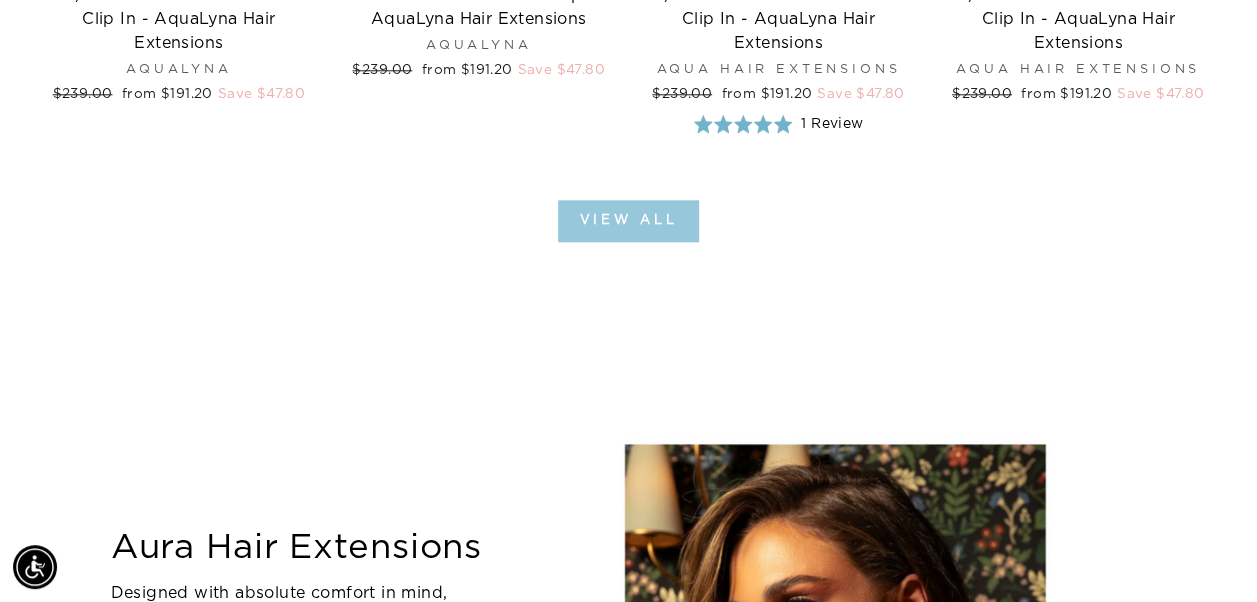 click on "View all" at bounding box center [628, 221] 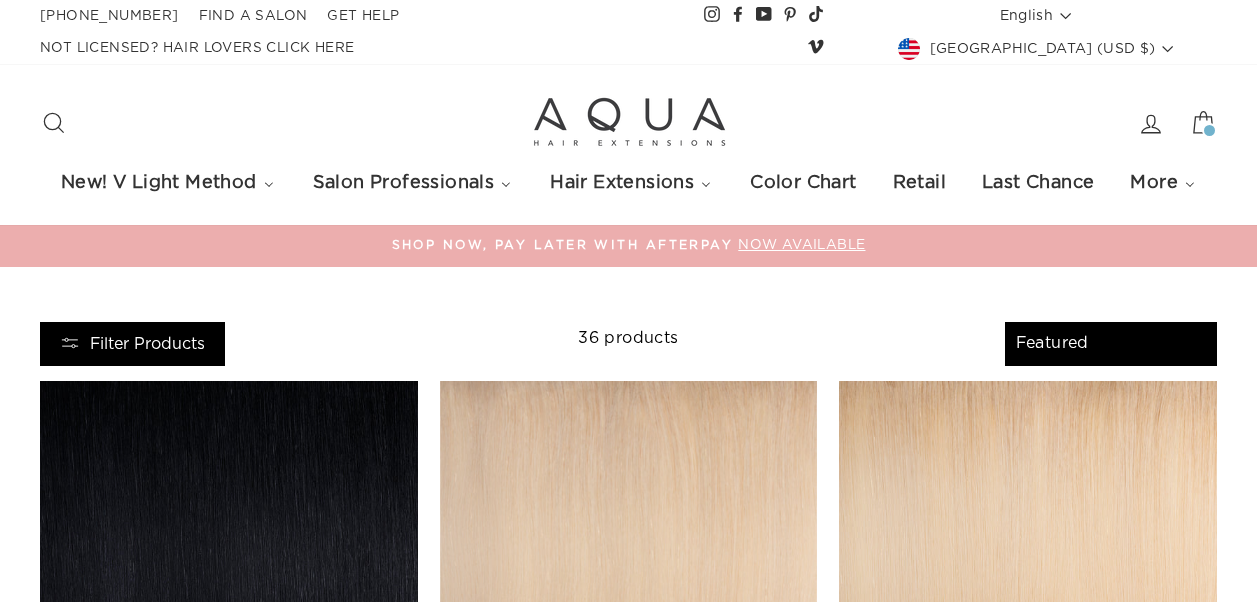 select on "manual" 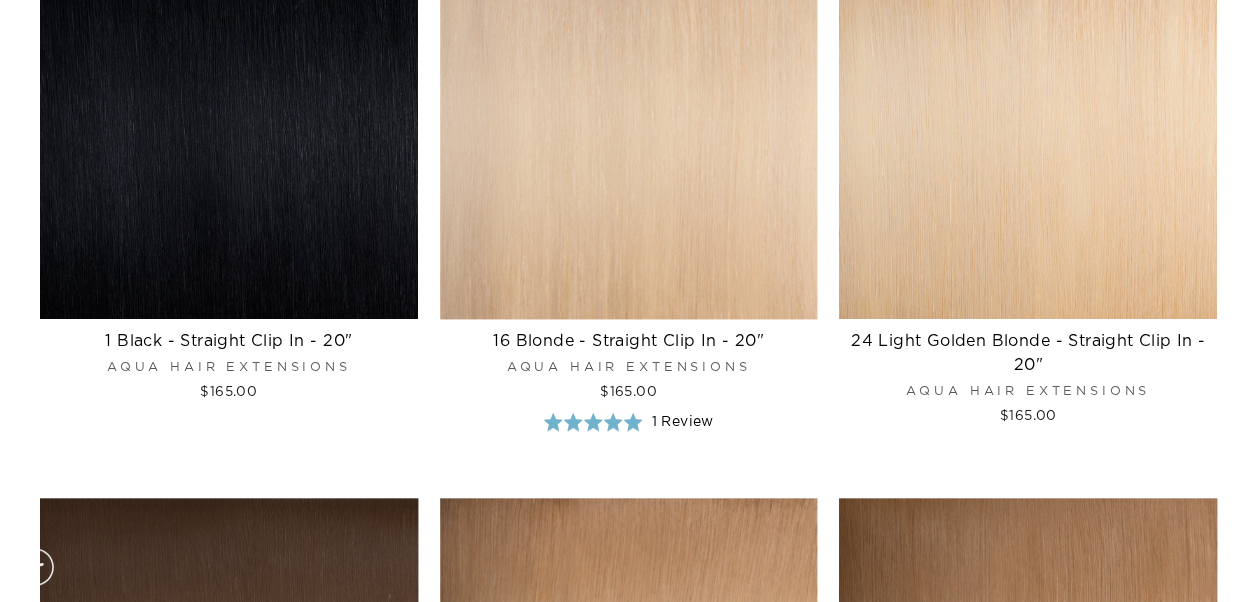scroll, scrollTop: 459, scrollLeft: 0, axis: vertical 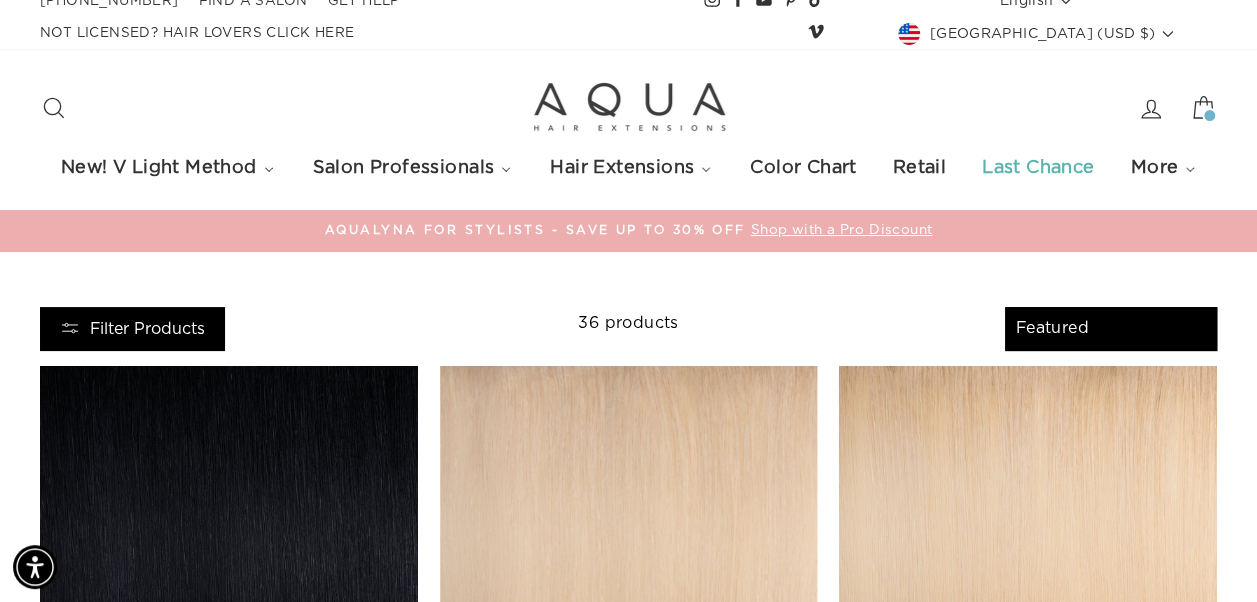 click on "Last Chance" at bounding box center (1037, 168) 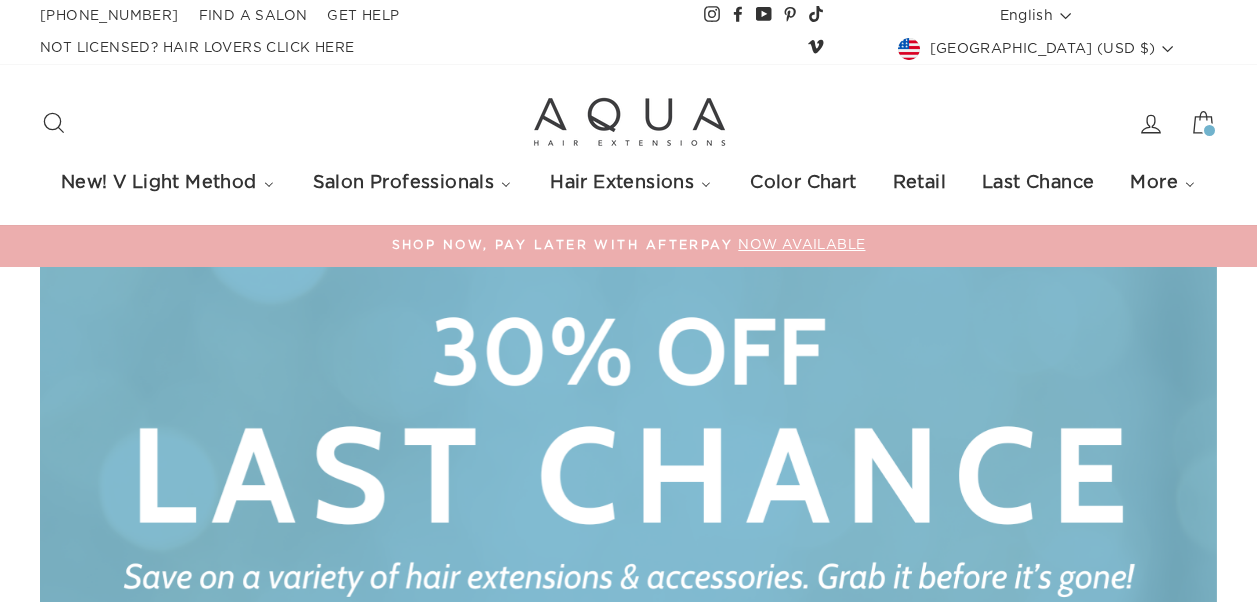 scroll, scrollTop: 0, scrollLeft: 0, axis: both 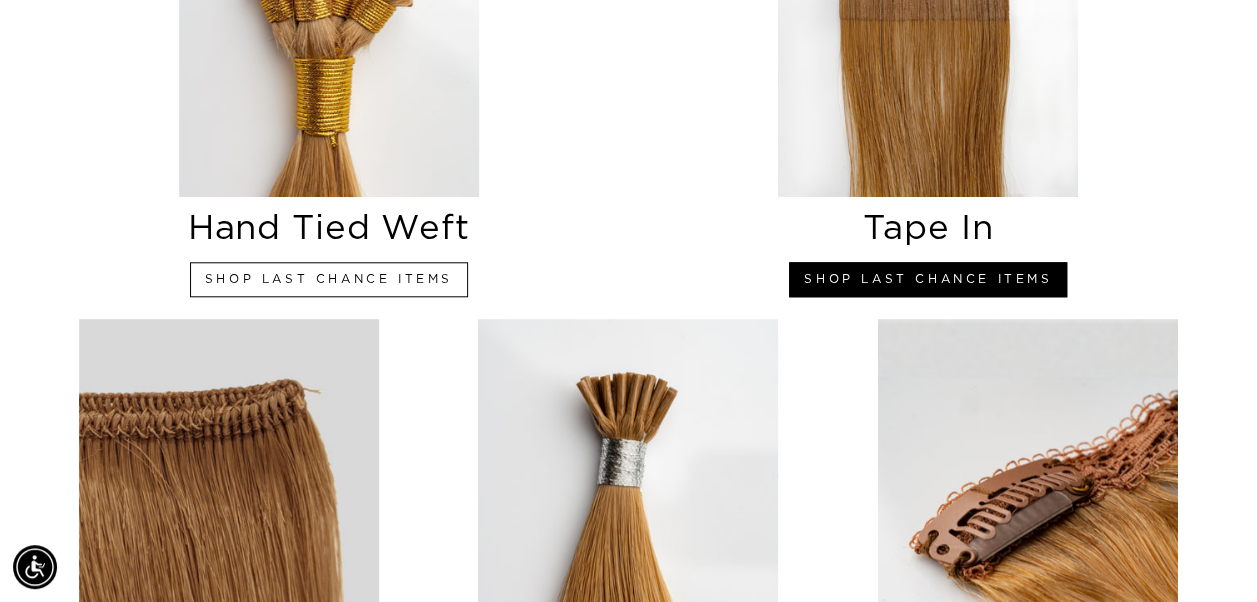 click on "shop last chance items" at bounding box center [329, 279] 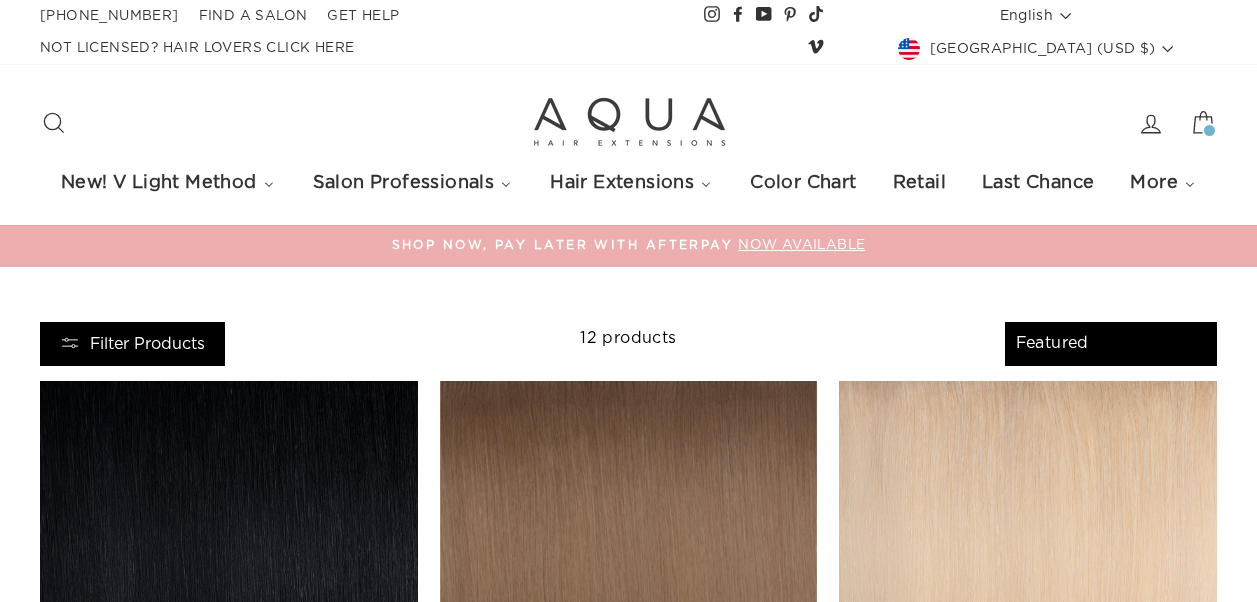 select on "manual" 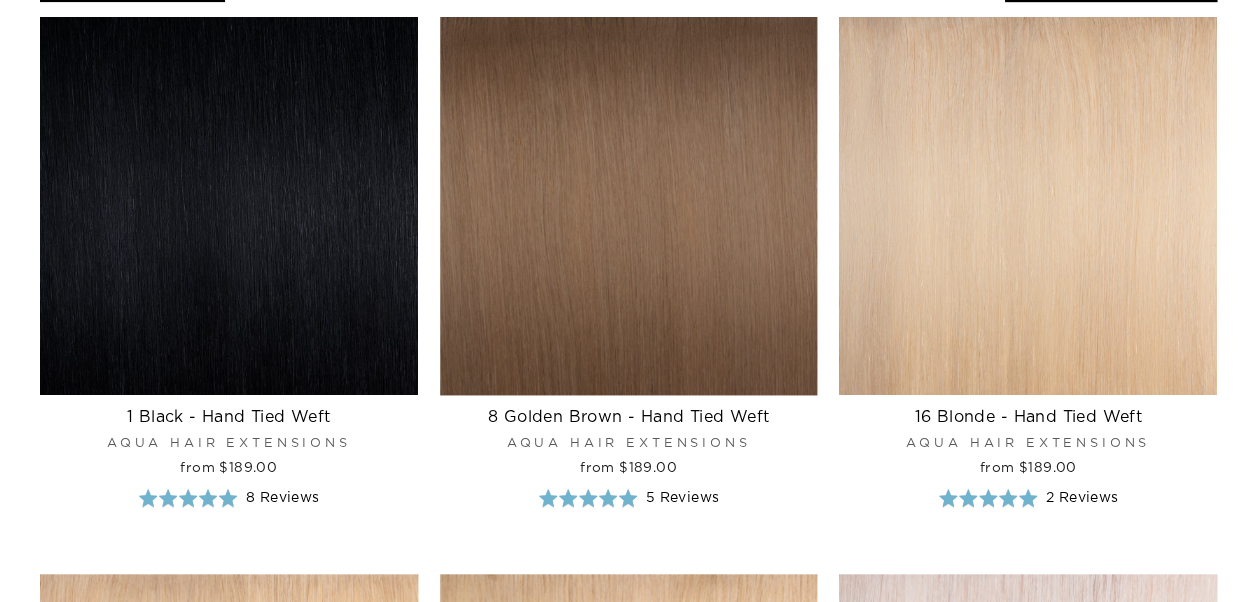 scroll, scrollTop: 0, scrollLeft: 0, axis: both 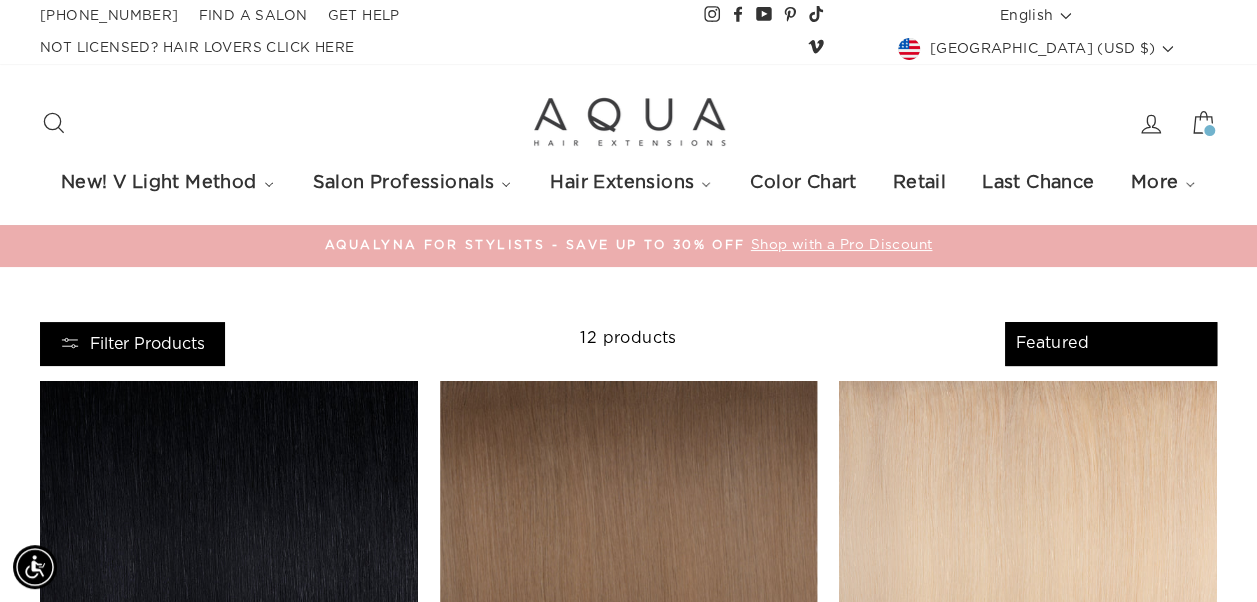 click on "Shop with a Pro Discount" at bounding box center (839, 245) 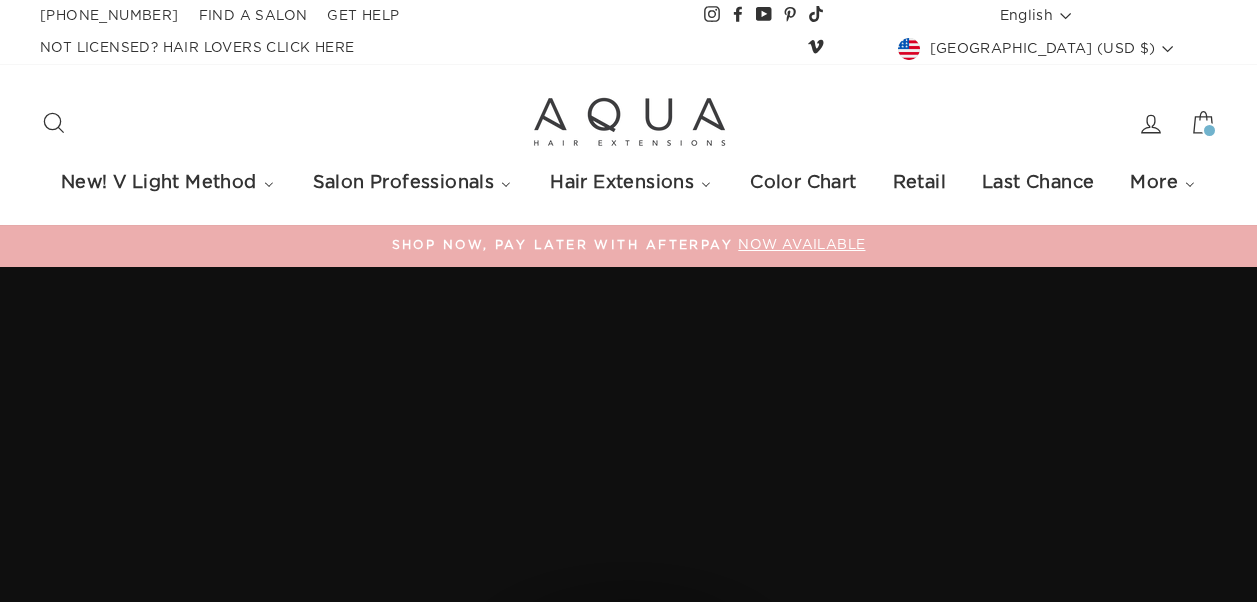 scroll, scrollTop: 3036, scrollLeft: 0, axis: vertical 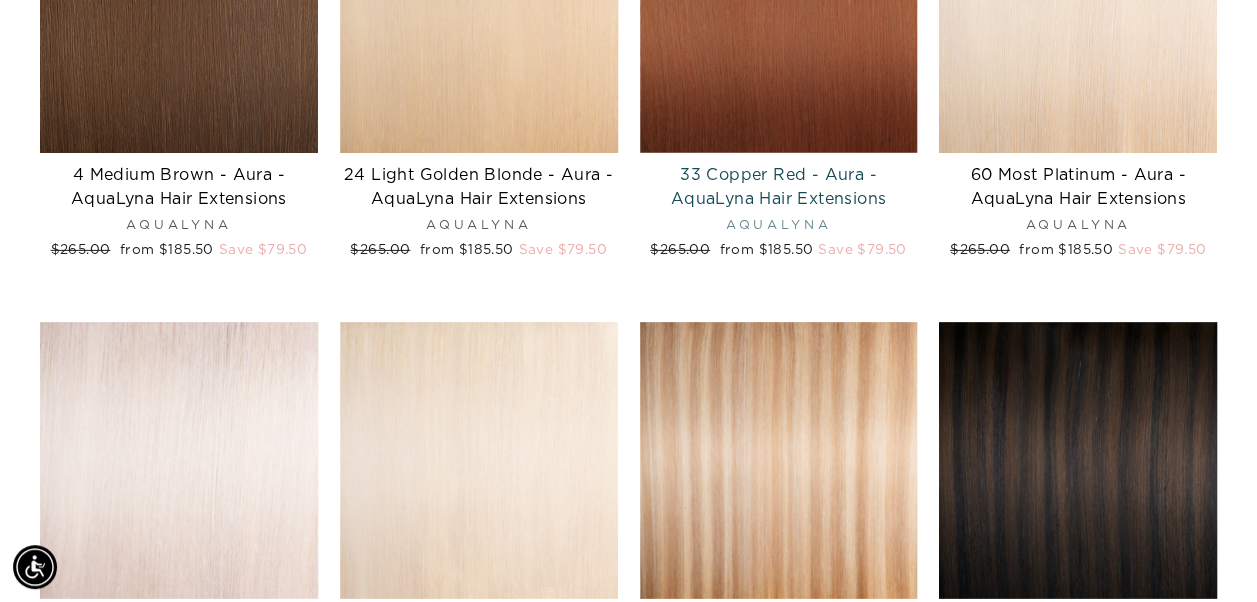 click on "33 Copper Red - Aura - AquaLyna Hair Extensions" at bounding box center (779, 187) 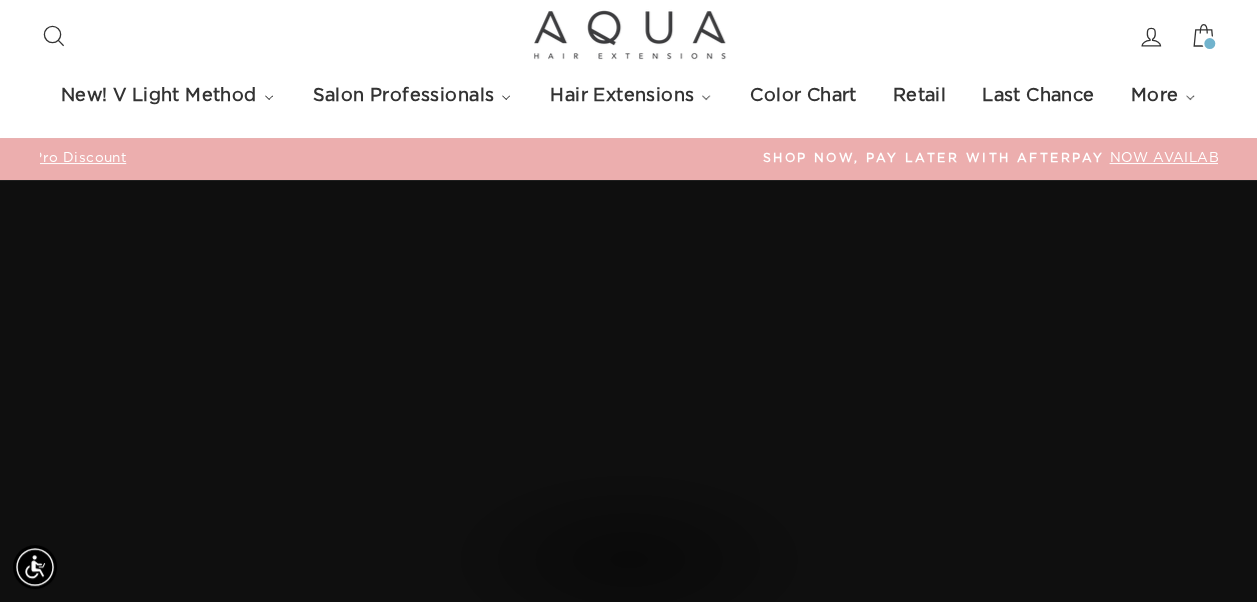 scroll, scrollTop: 86, scrollLeft: 0, axis: vertical 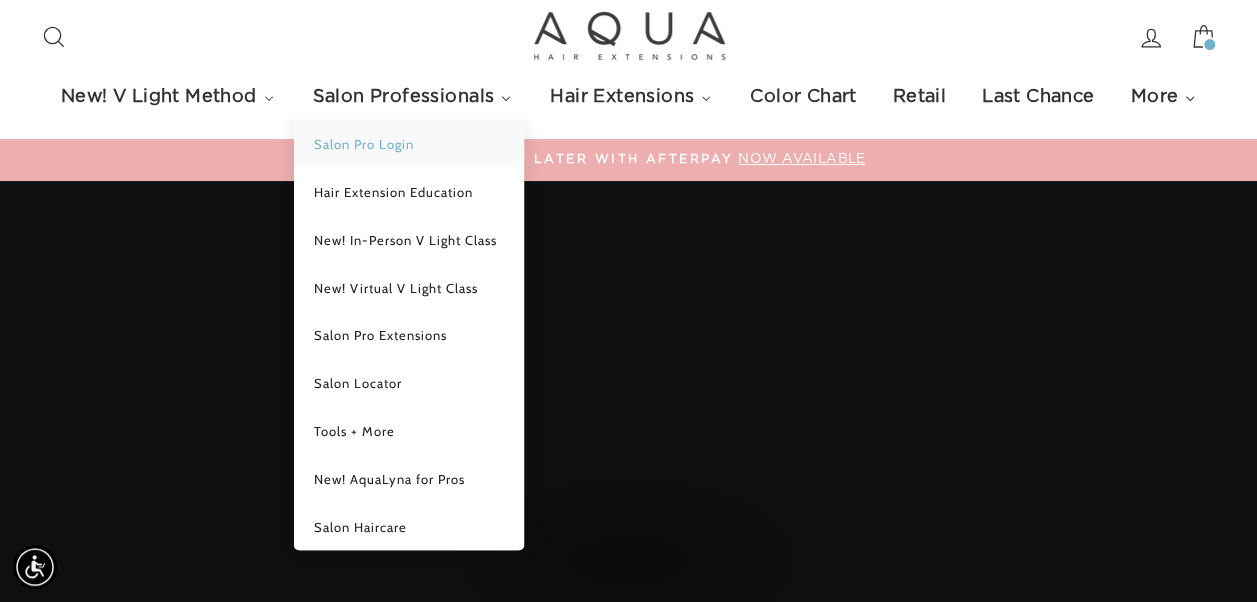 click on "Salon Pro Login" at bounding box center (409, 143) 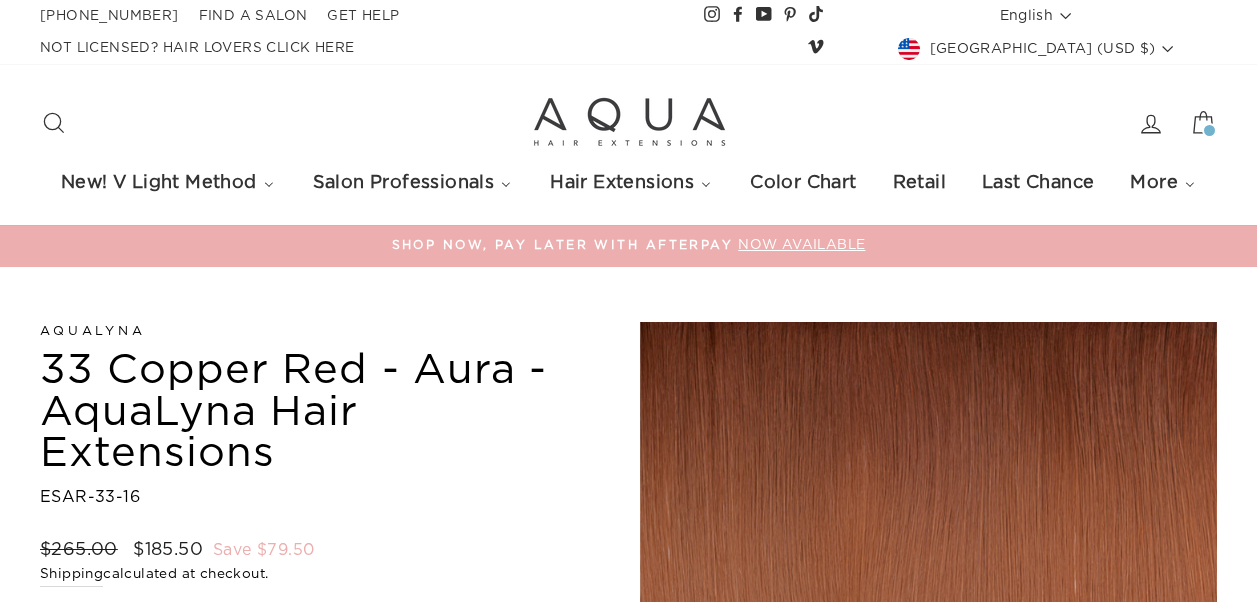 scroll, scrollTop: 517, scrollLeft: 0, axis: vertical 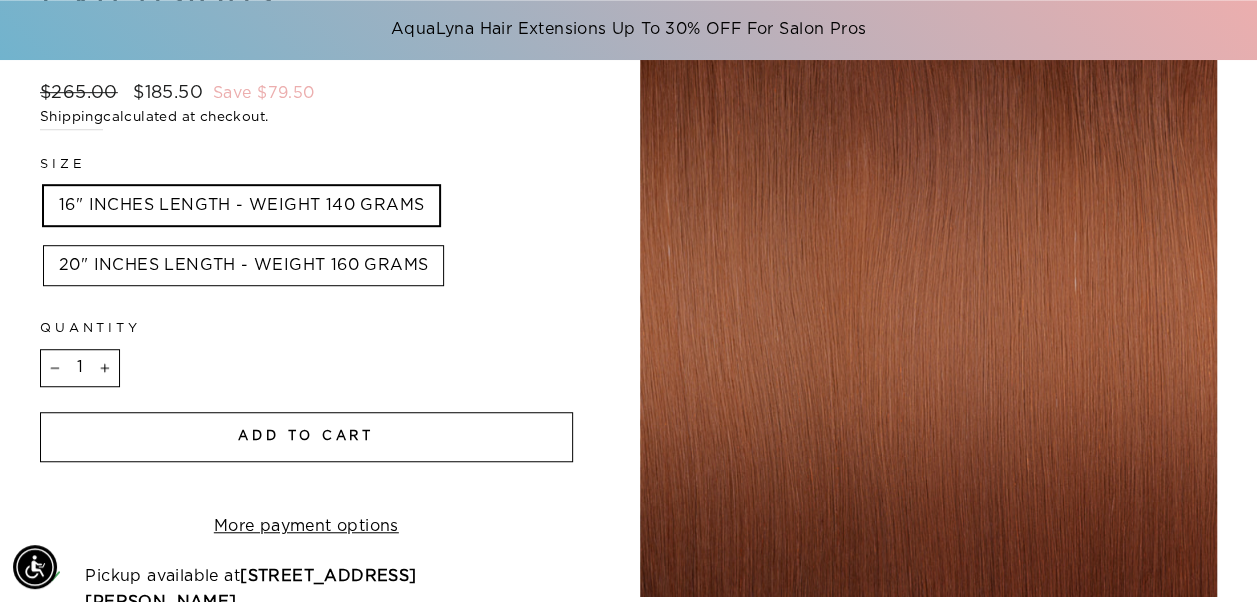 click on "16" INCHES LENGTH - WEIGHT 140 GRAMS" at bounding box center [241, 206] 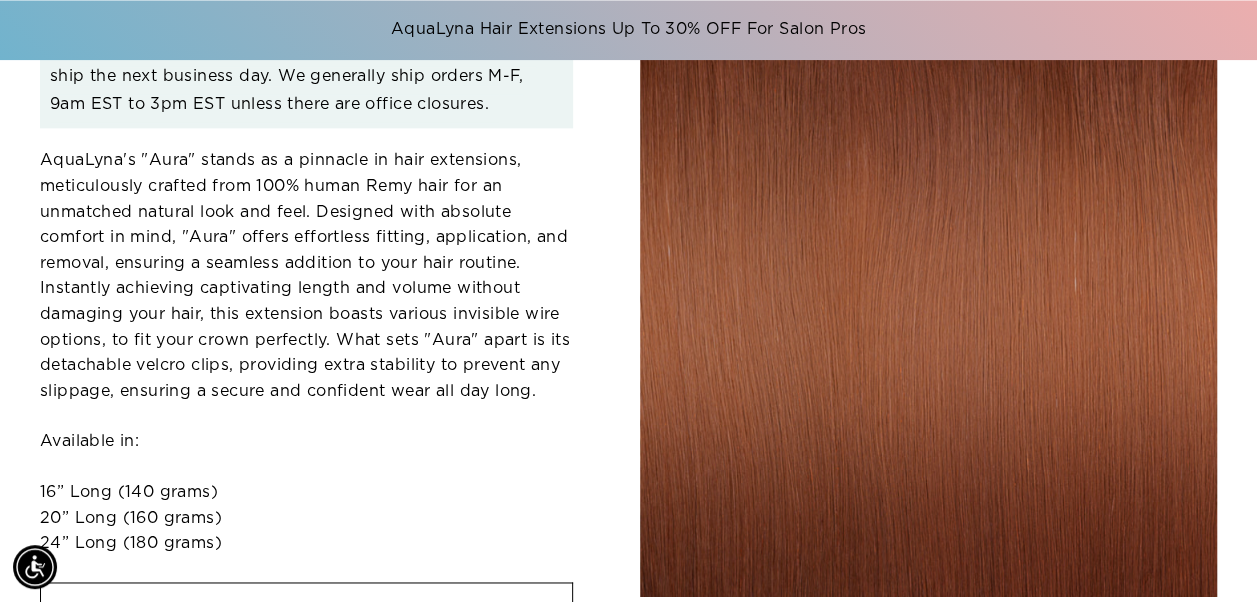 scroll, scrollTop: 1206, scrollLeft: 0, axis: vertical 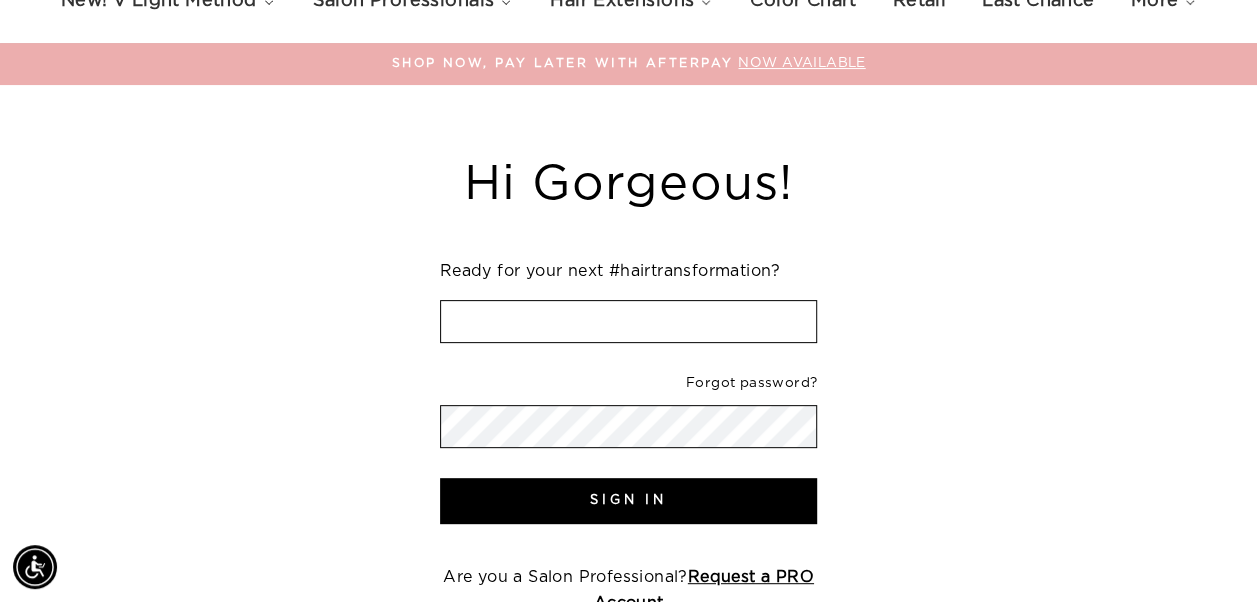 click at bounding box center [629, 322] 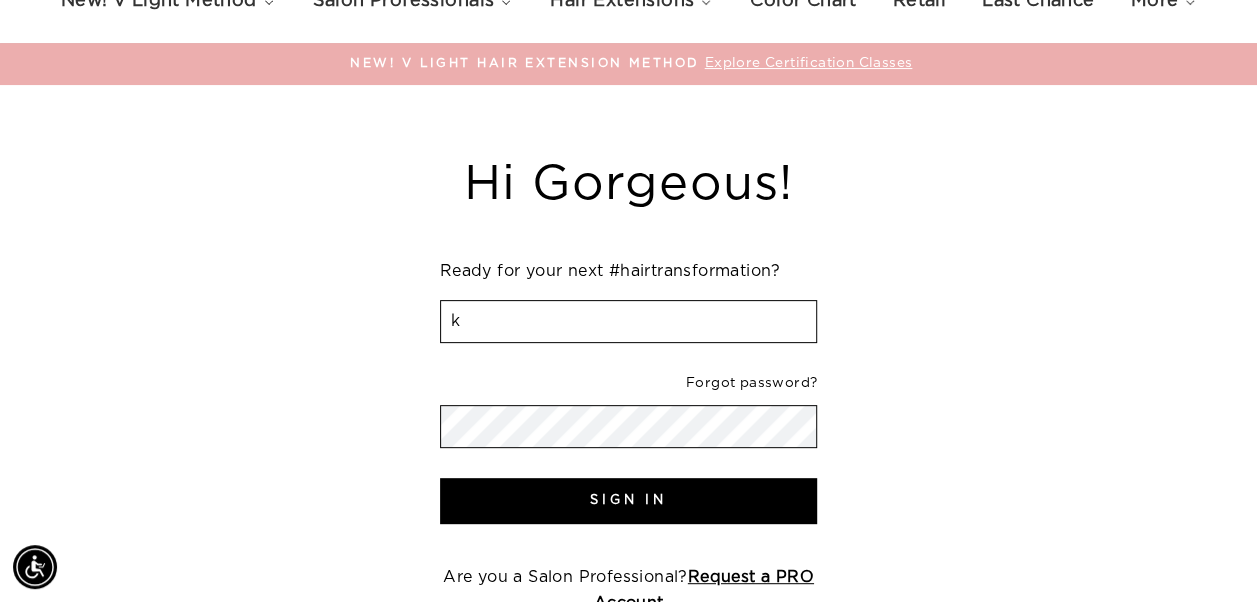 type on "keyleelanett@icloud.com" 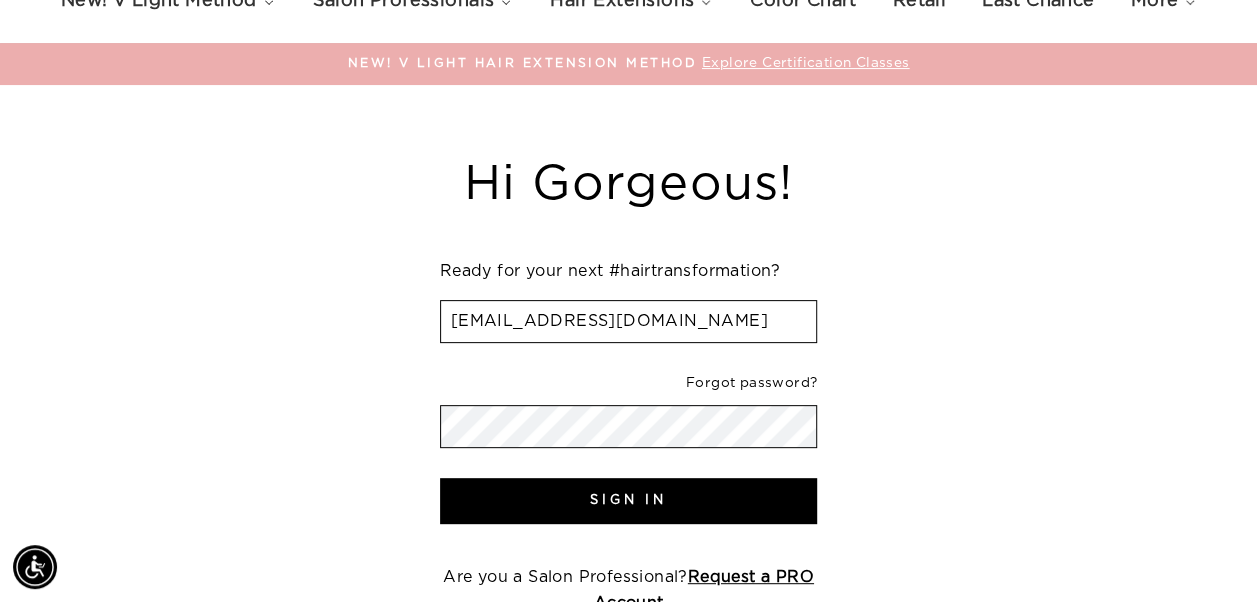 click at bounding box center (628, 301) 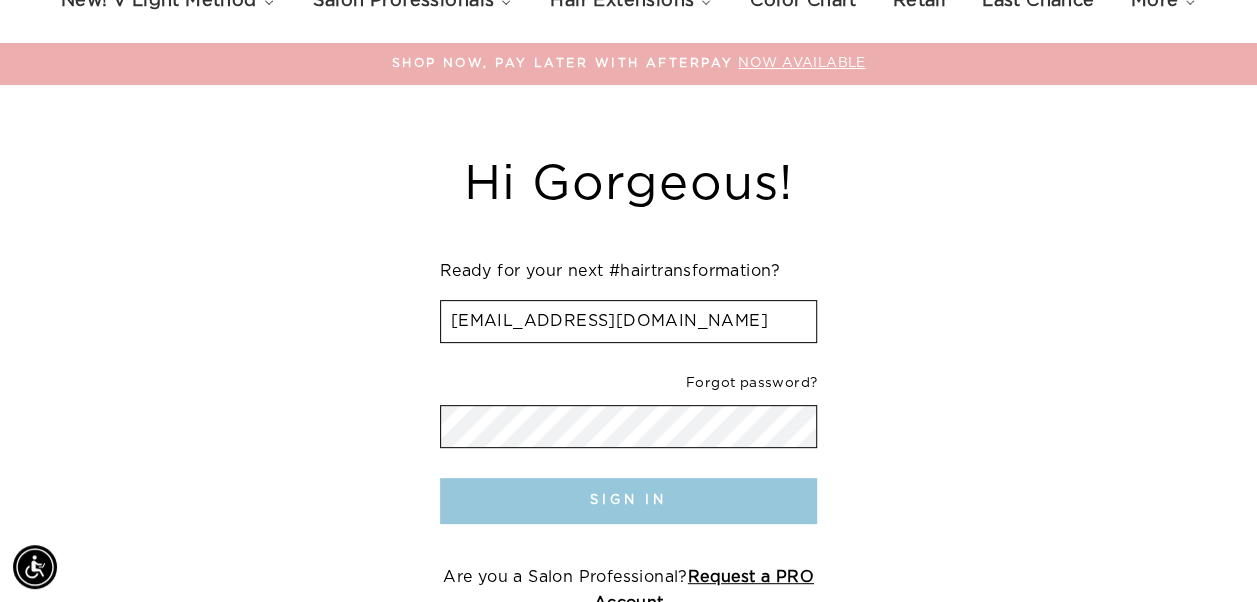 click on "Sign In" at bounding box center [629, 501] 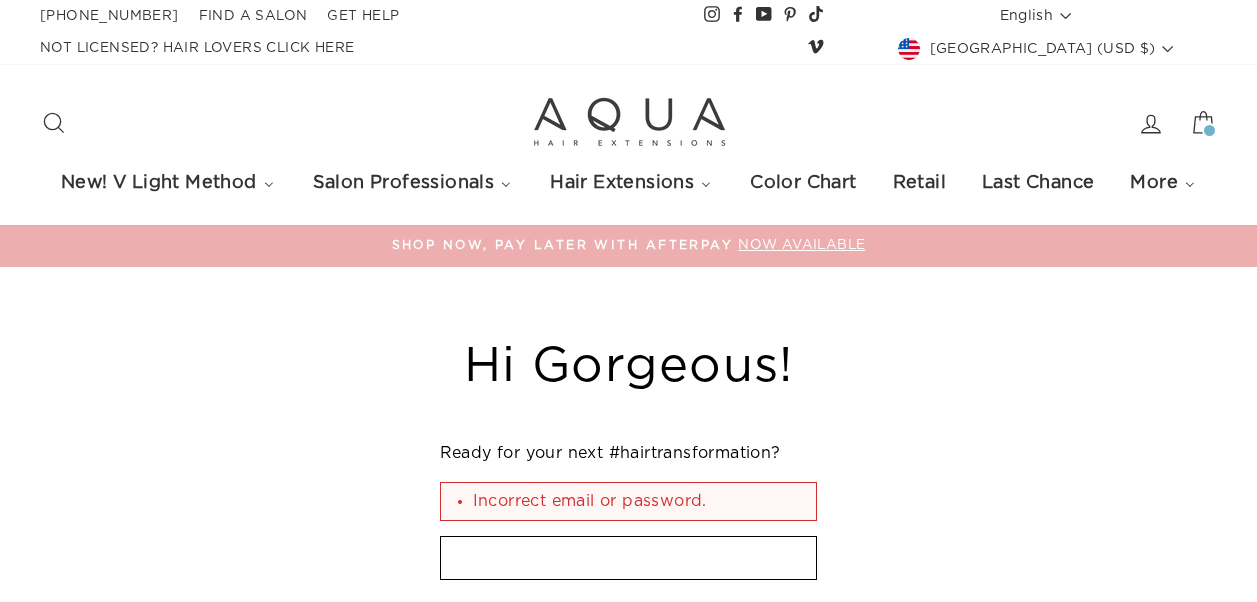 scroll, scrollTop: 0, scrollLeft: 0, axis: both 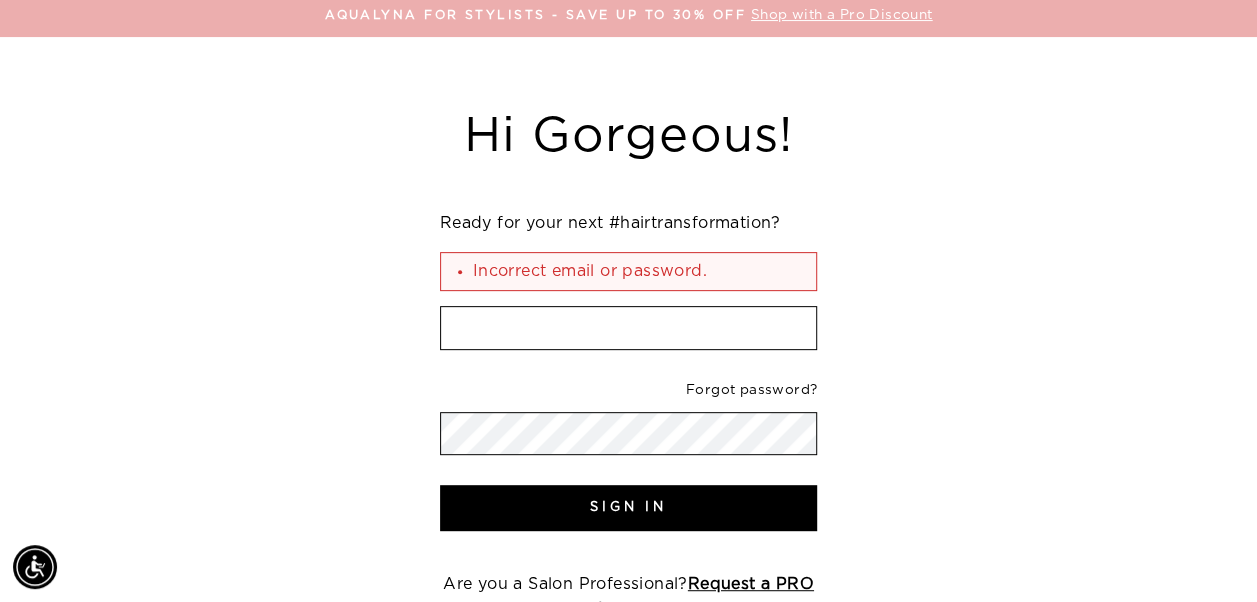 click at bounding box center (629, 328) 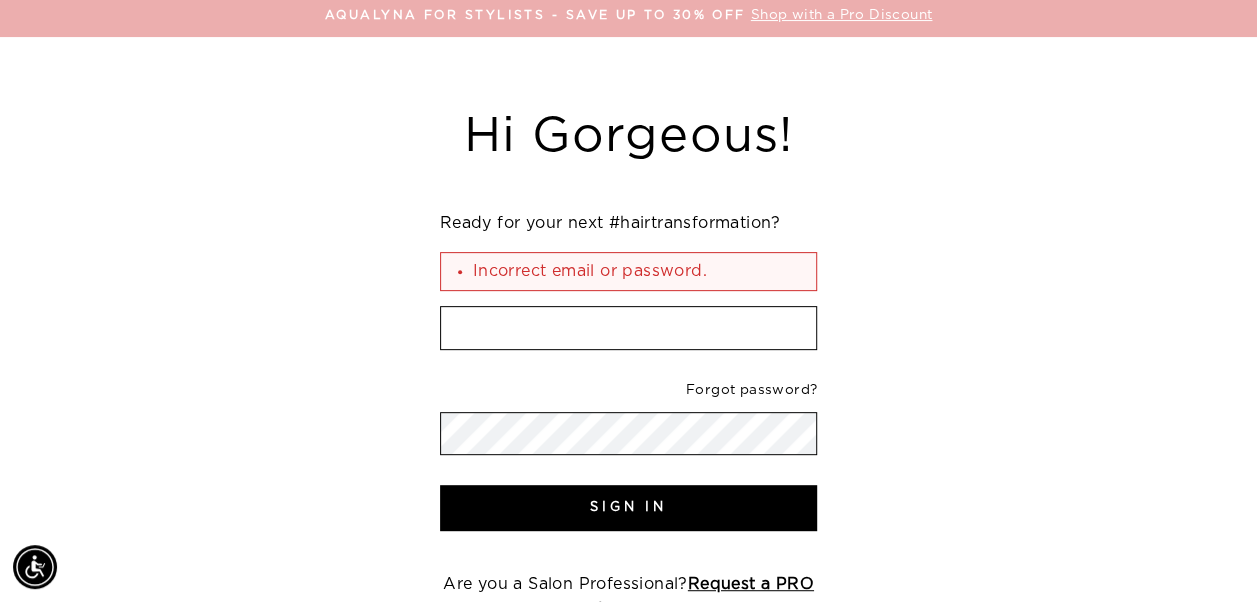 type on "[EMAIL_ADDRESS][DOMAIN_NAME]" 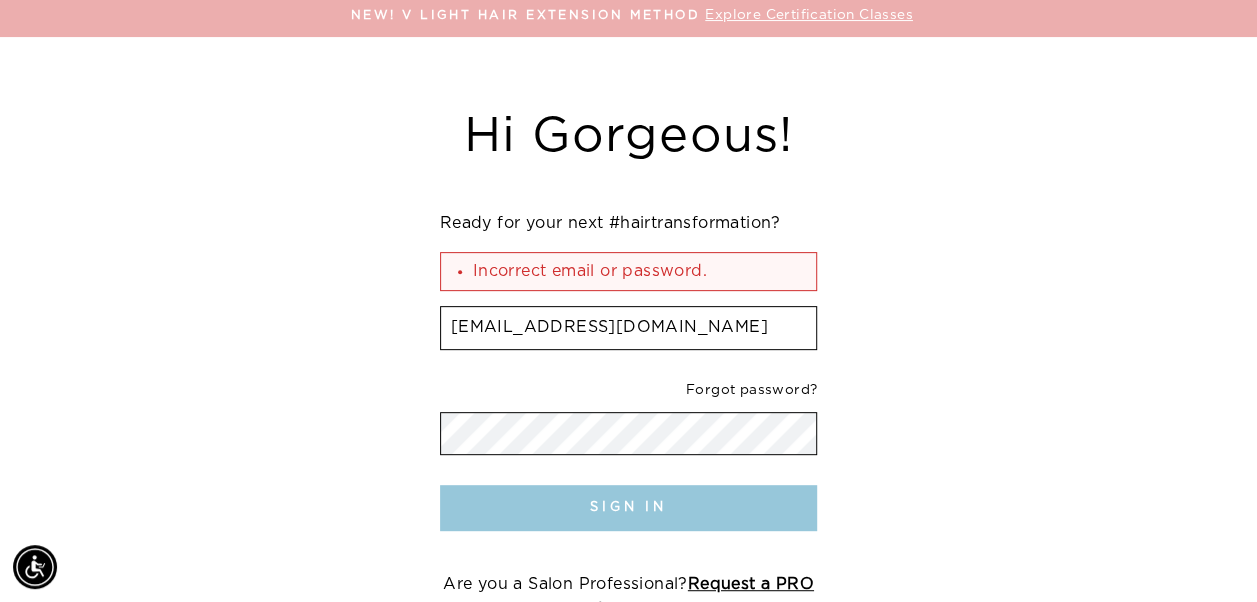 click on "Sign In" at bounding box center [629, 508] 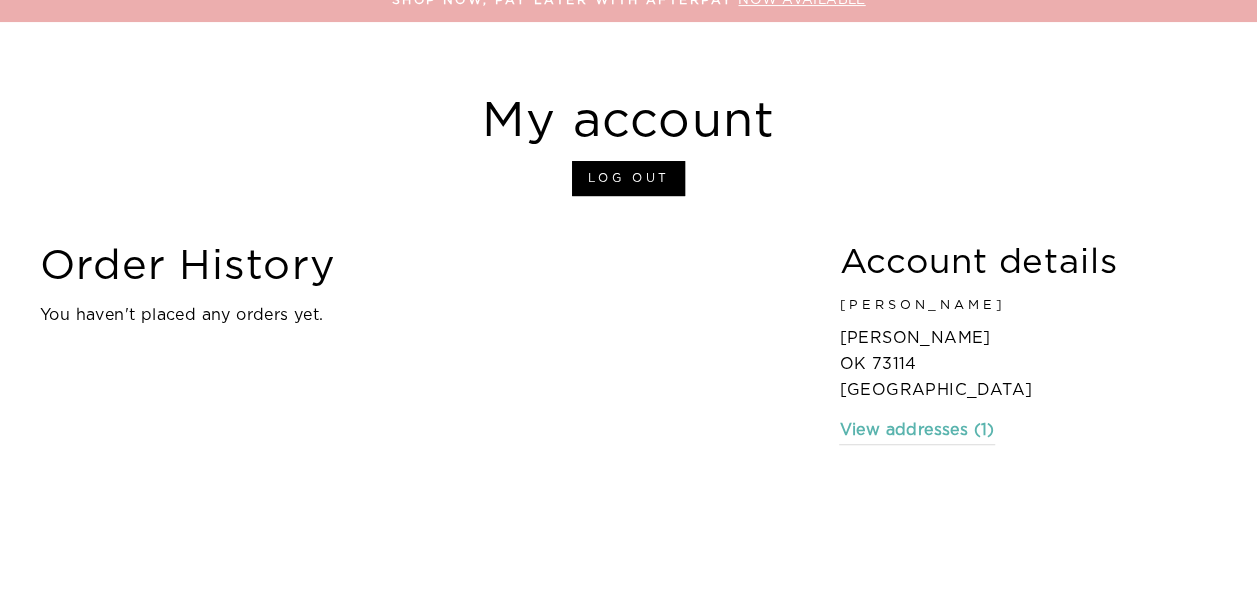 scroll, scrollTop: 122, scrollLeft: 0, axis: vertical 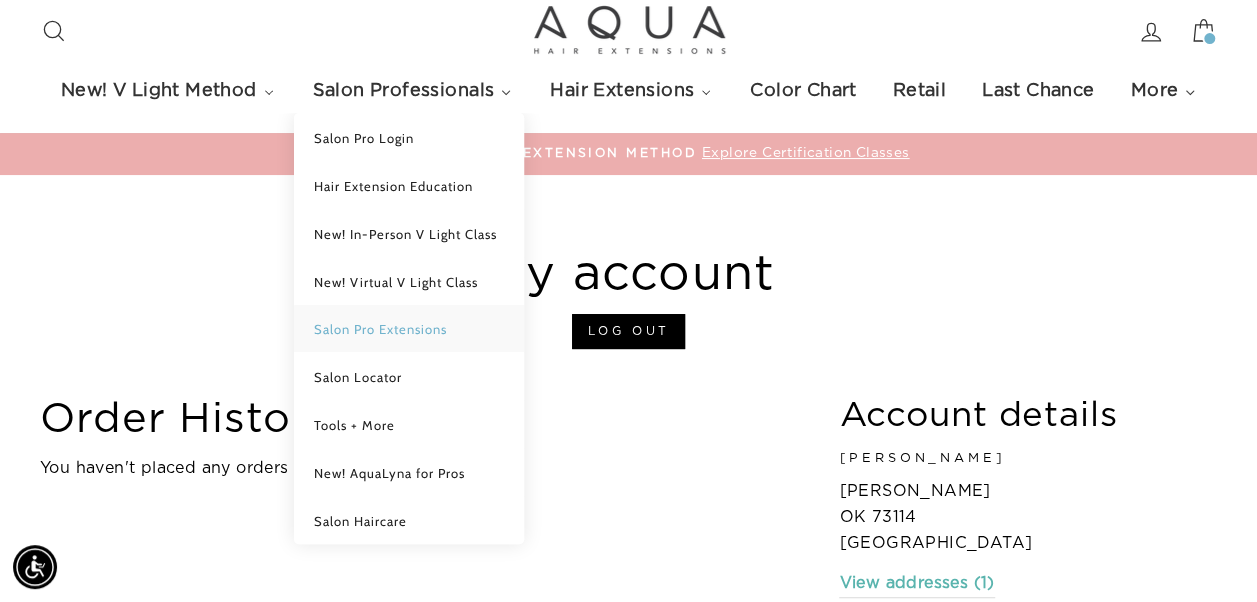 click on "Salon Pro Extensions" at bounding box center [380, 329] 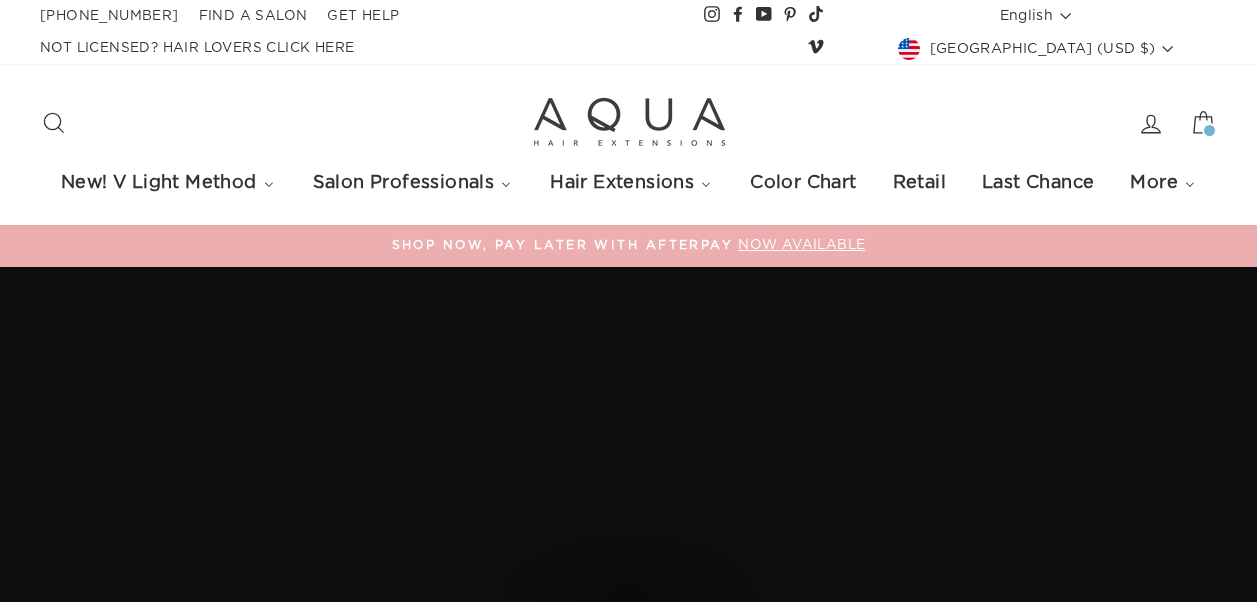scroll, scrollTop: 0, scrollLeft: 0, axis: both 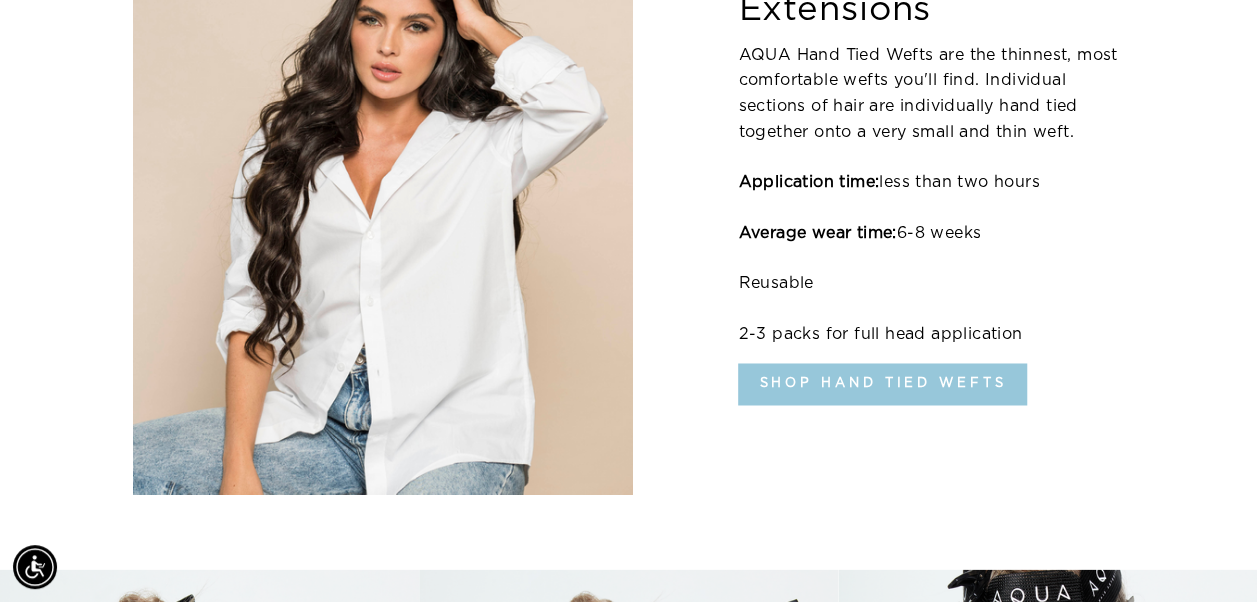 click on "Shop Hand Tied Wefts" at bounding box center [882, 384] 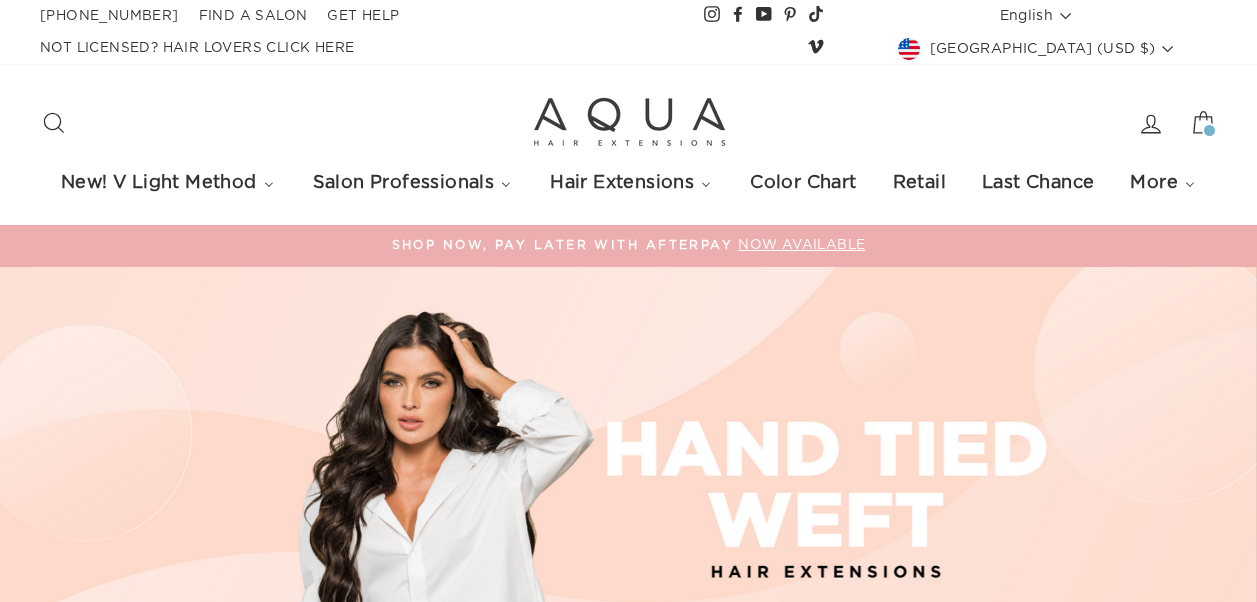 select on "manual" 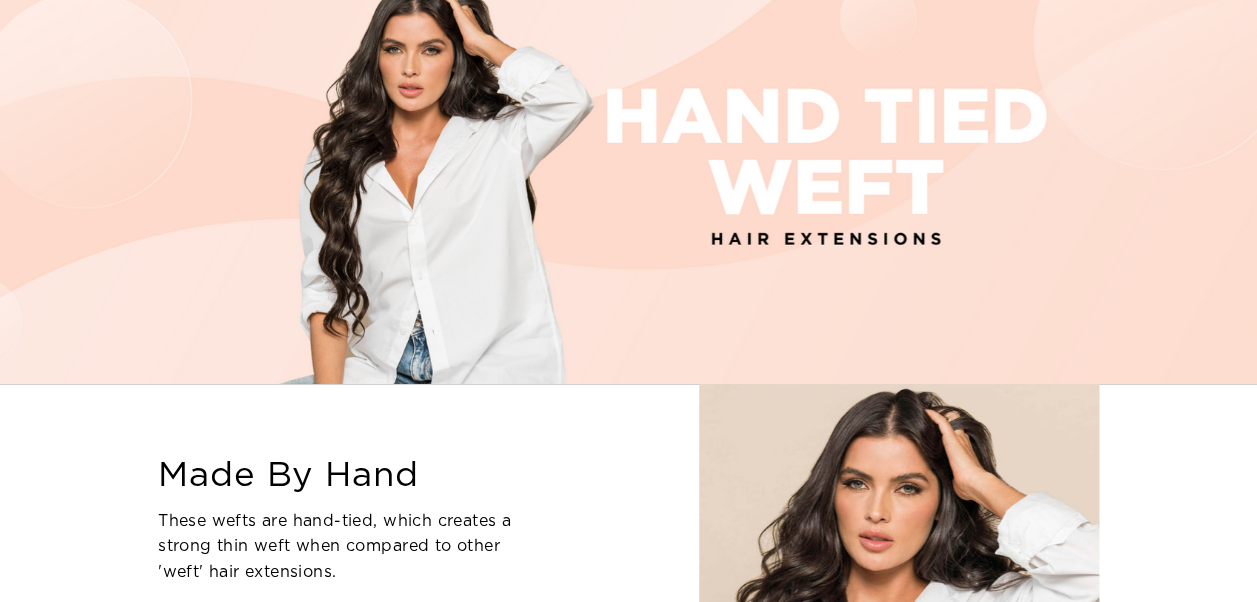 scroll, scrollTop: 333, scrollLeft: 0, axis: vertical 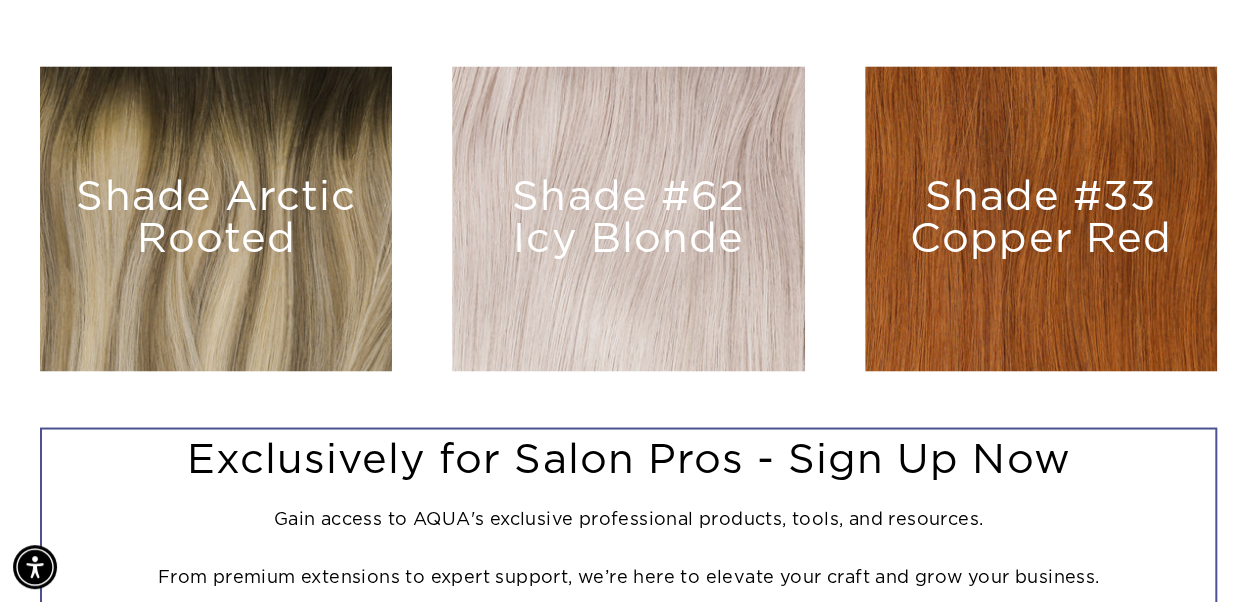 click on "Shade #33 Copper Red" at bounding box center [1041, 218] 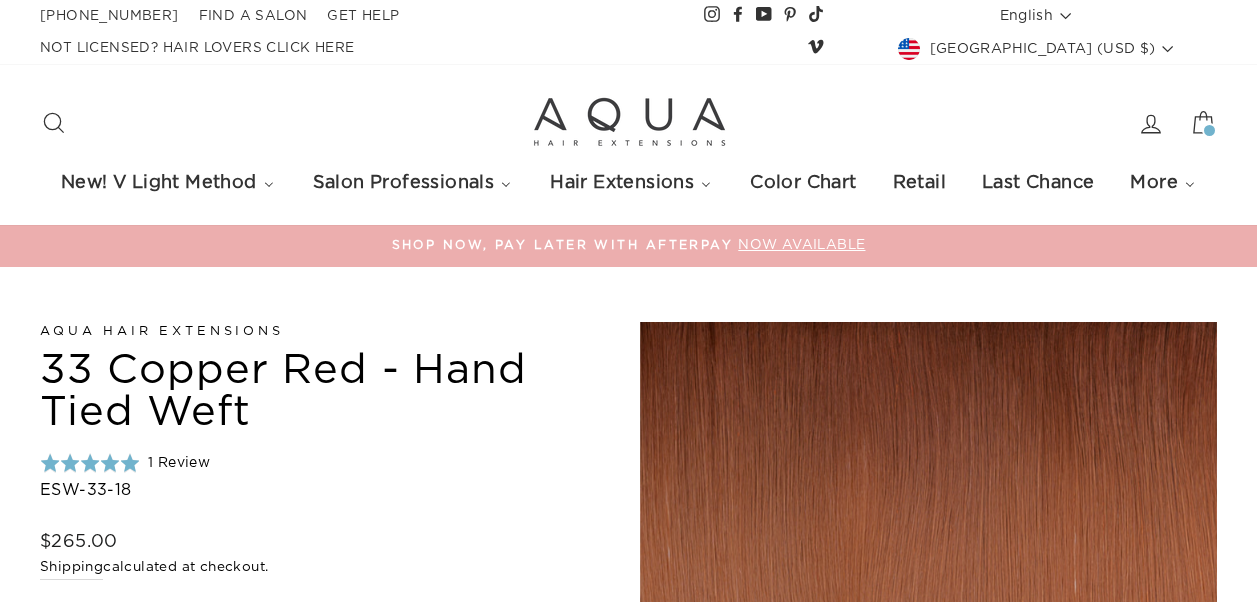 scroll, scrollTop: 394, scrollLeft: 0, axis: vertical 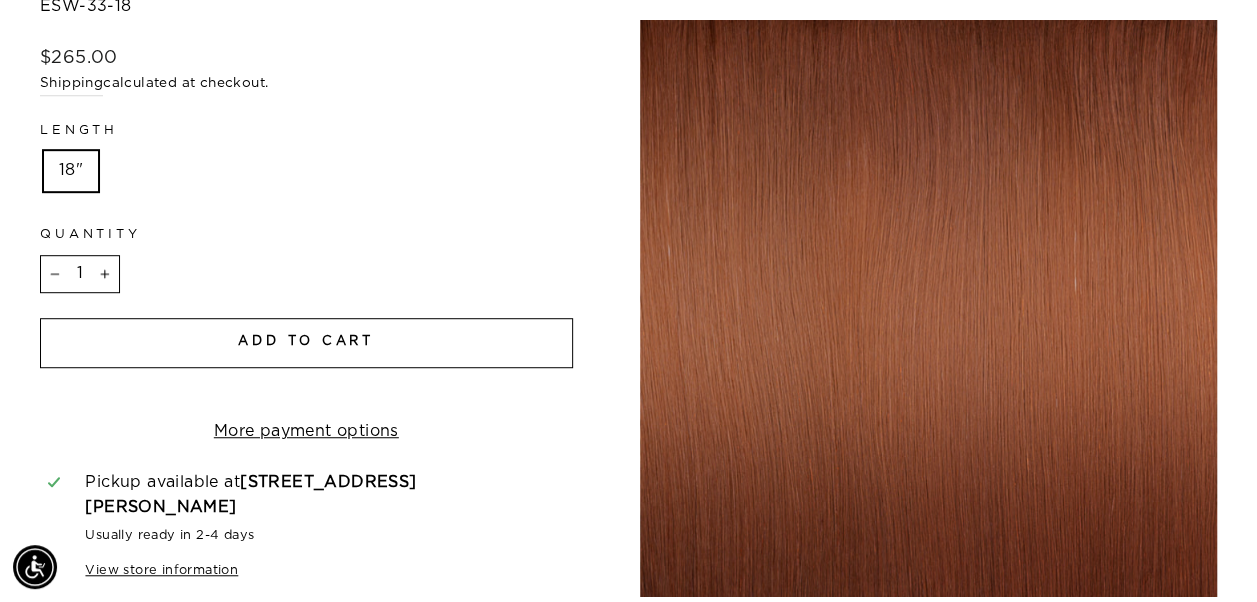 click on "Add to cart" at bounding box center (306, 343) 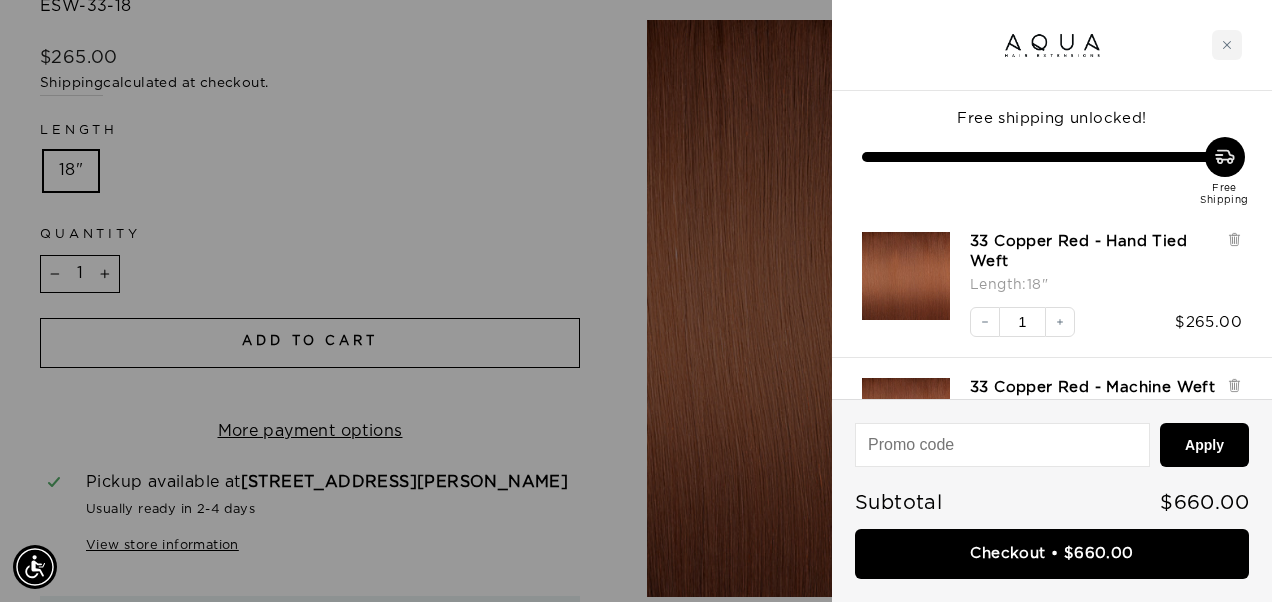 click at bounding box center [636, 301] 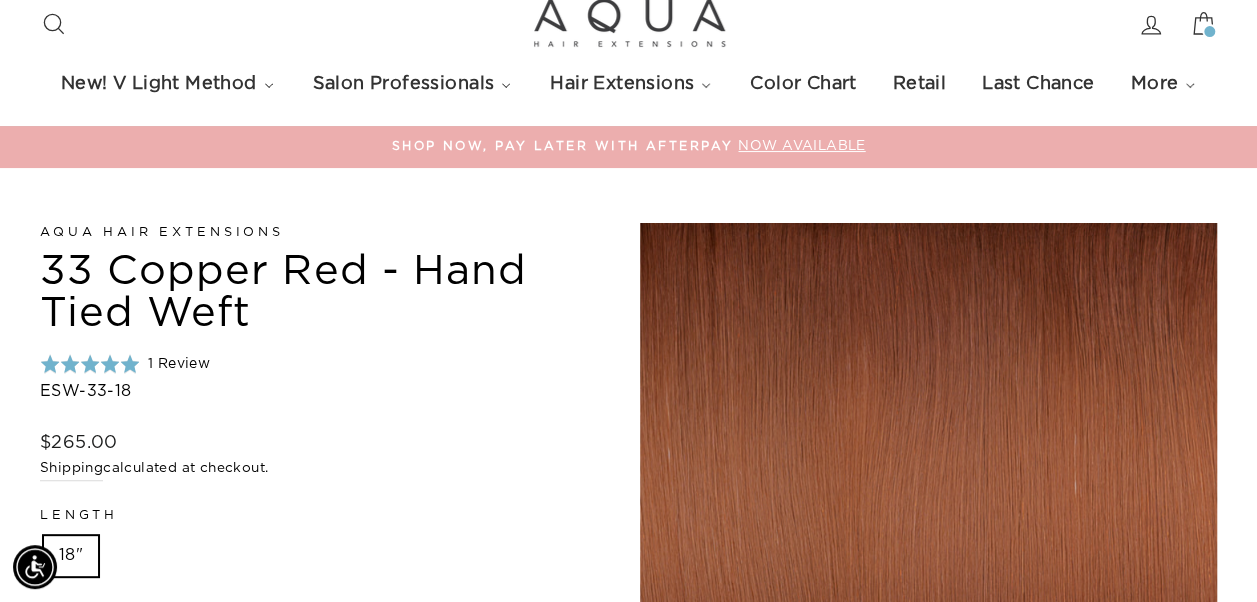 scroll, scrollTop: 97, scrollLeft: 0, axis: vertical 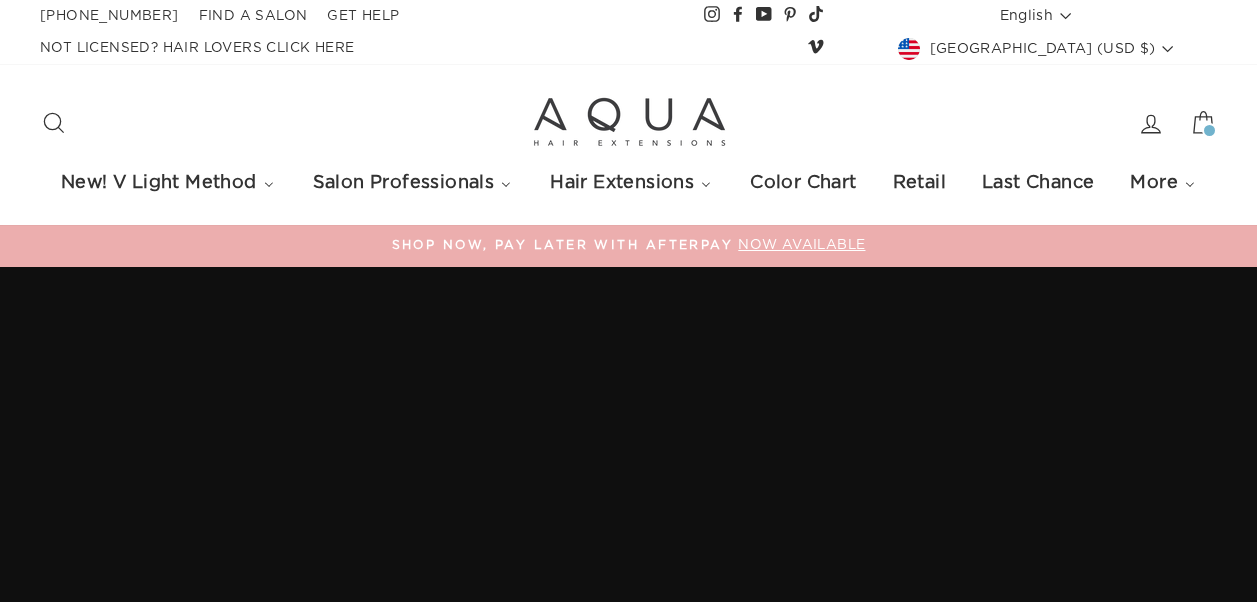 select on "manual" 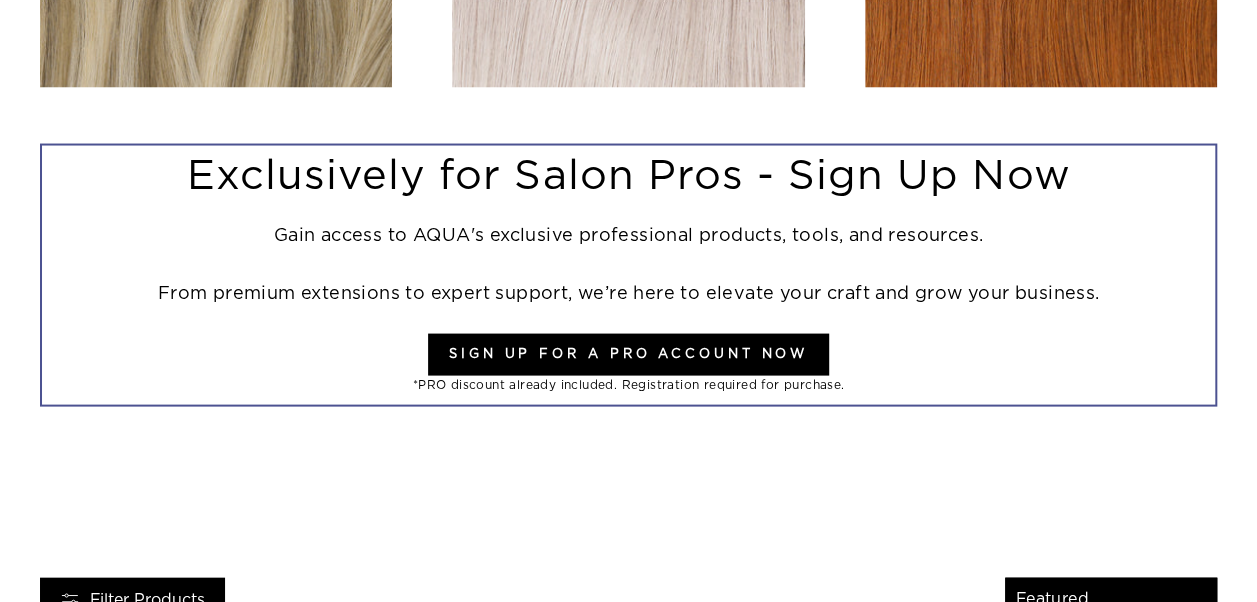 scroll, scrollTop: 2148, scrollLeft: 0, axis: vertical 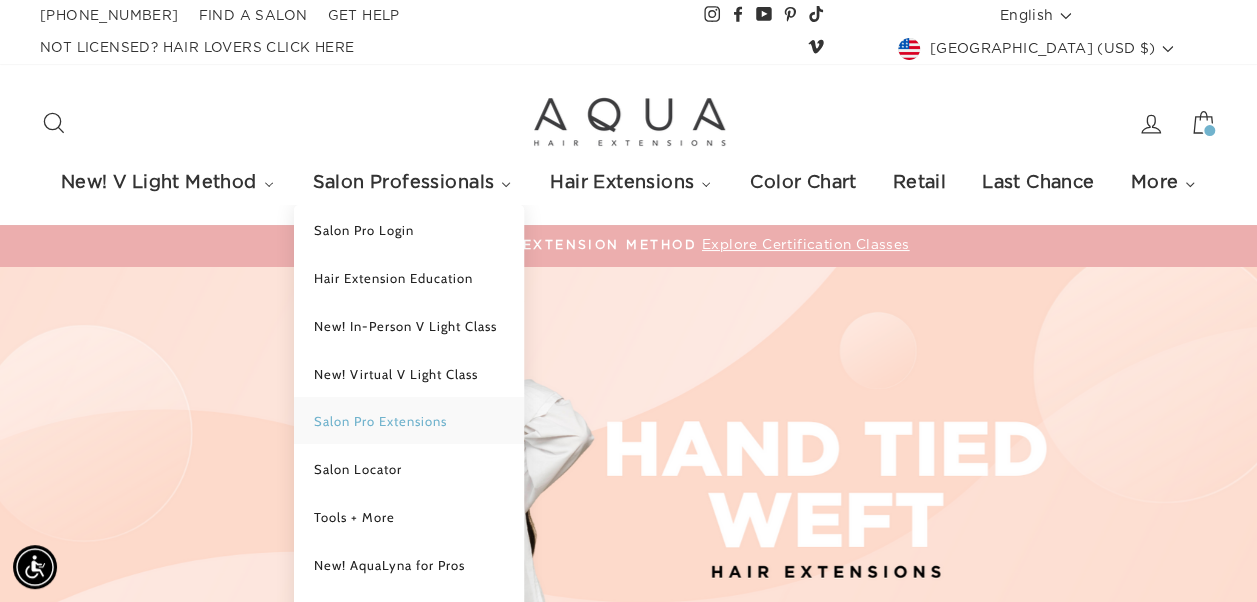 click on "Salon Pro Extensions" at bounding box center [380, 421] 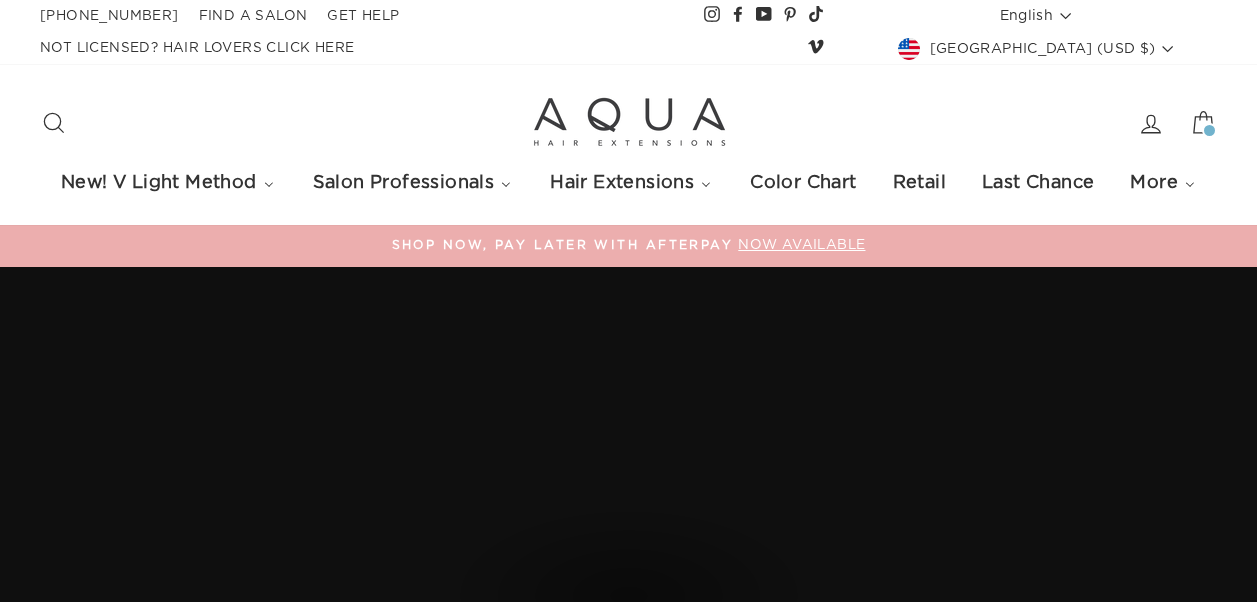 scroll, scrollTop: 0, scrollLeft: 0, axis: both 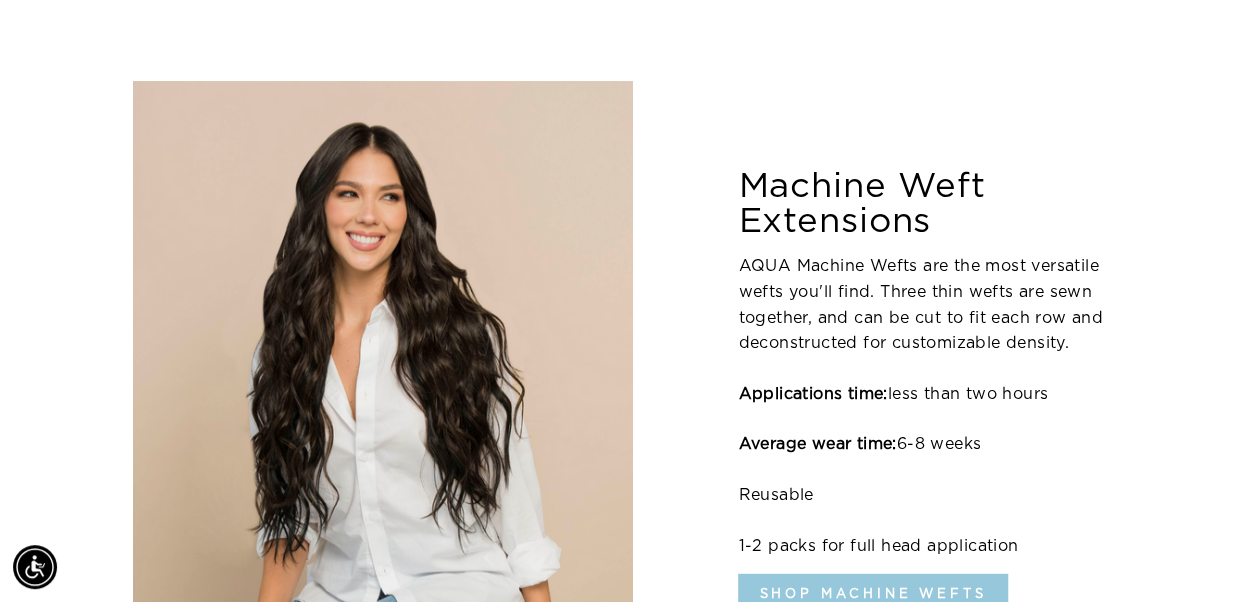 click on "Shop Machine Wefts" at bounding box center [872, 595] 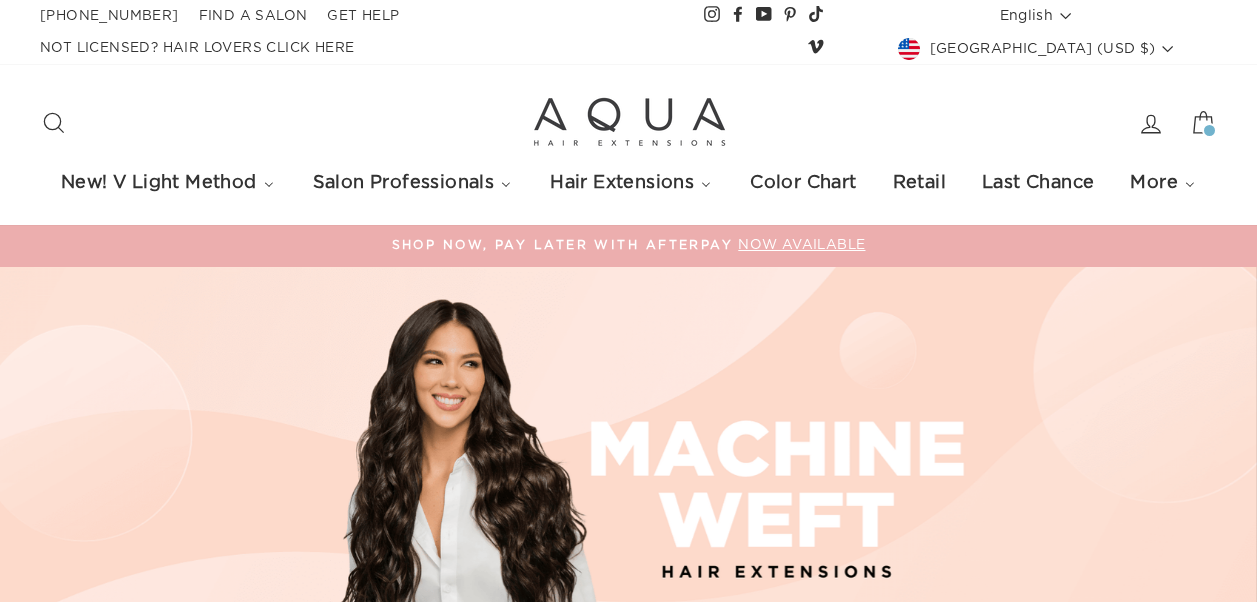 scroll, scrollTop: 1102, scrollLeft: 0, axis: vertical 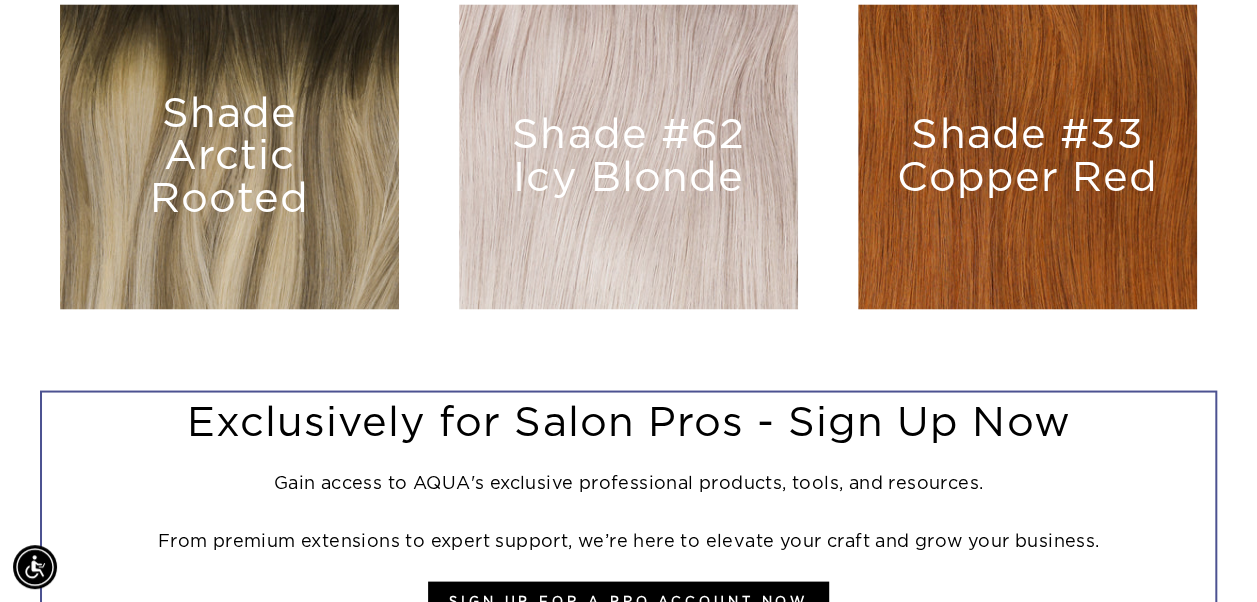 click on "Shade #33 Copper Red" at bounding box center [1027, 156] 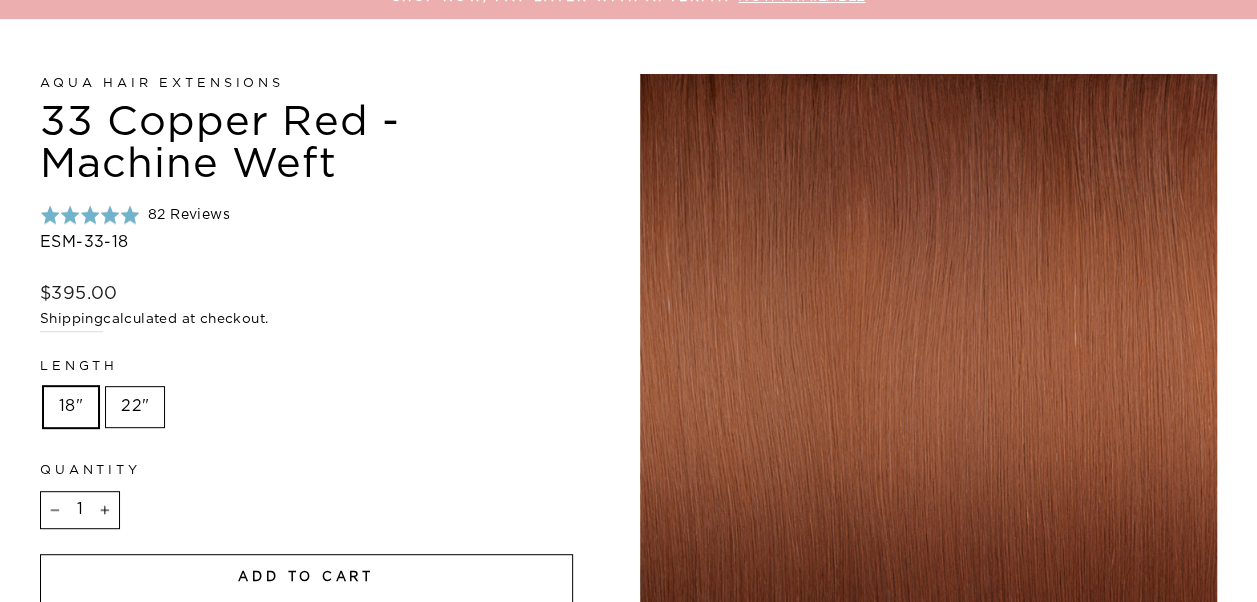 scroll, scrollTop: 0, scrollLeft: 0, axis: both 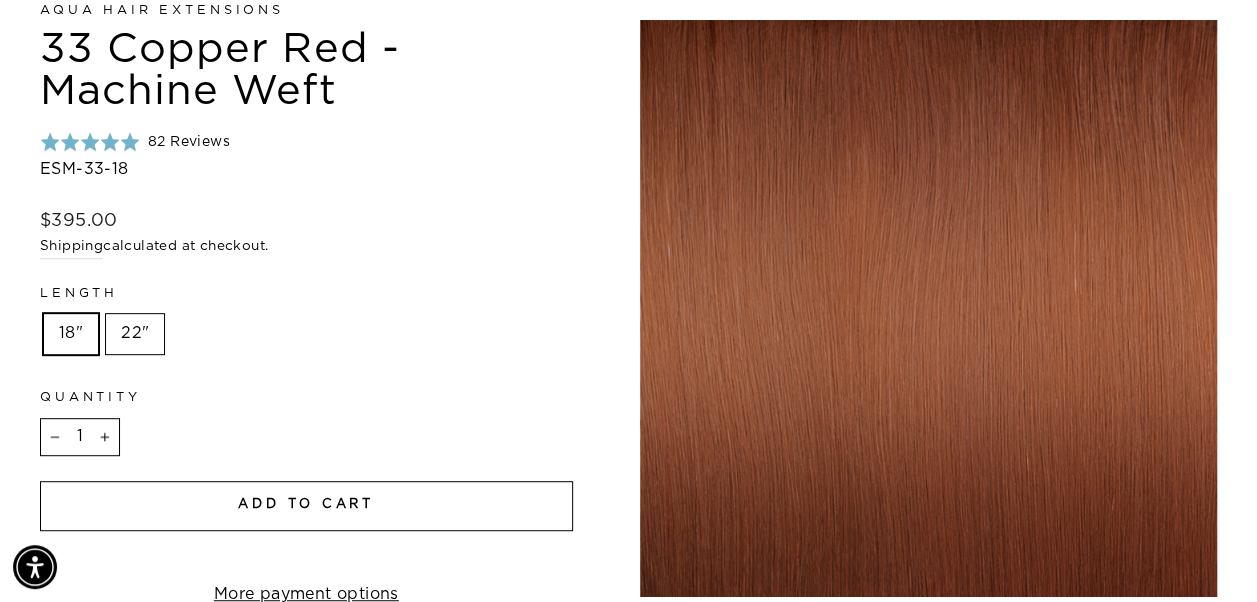 click on "Add to cart" at bounding box center (306, 506) 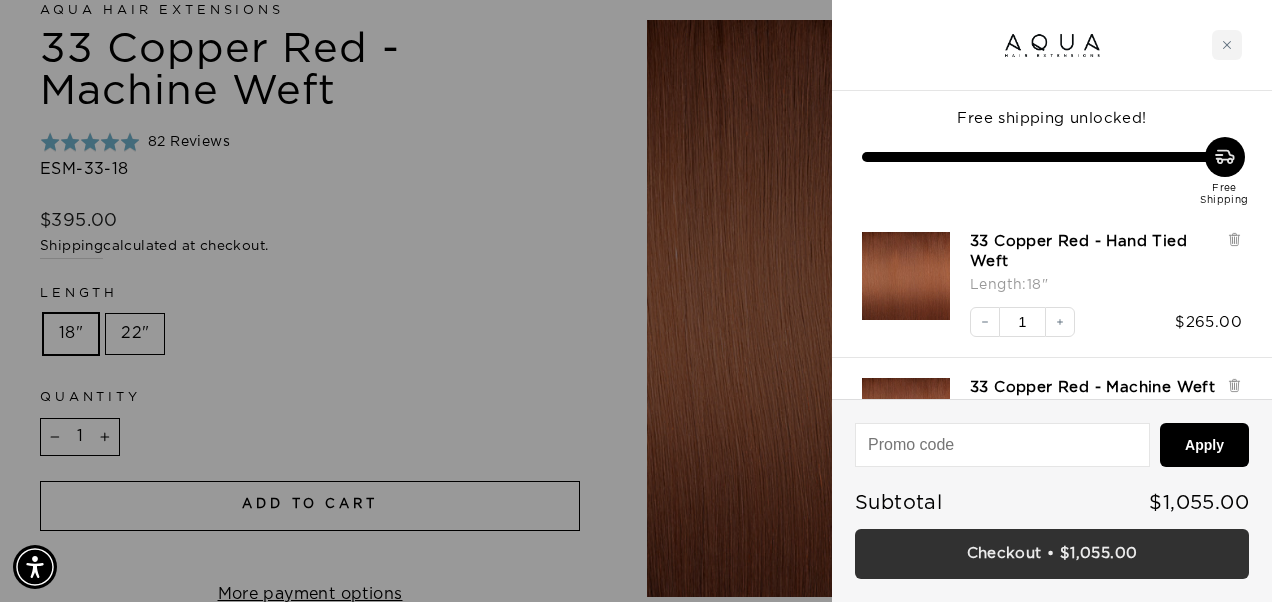 click on "Checkout • $1,055.00" at bounding box center [1052, 554] 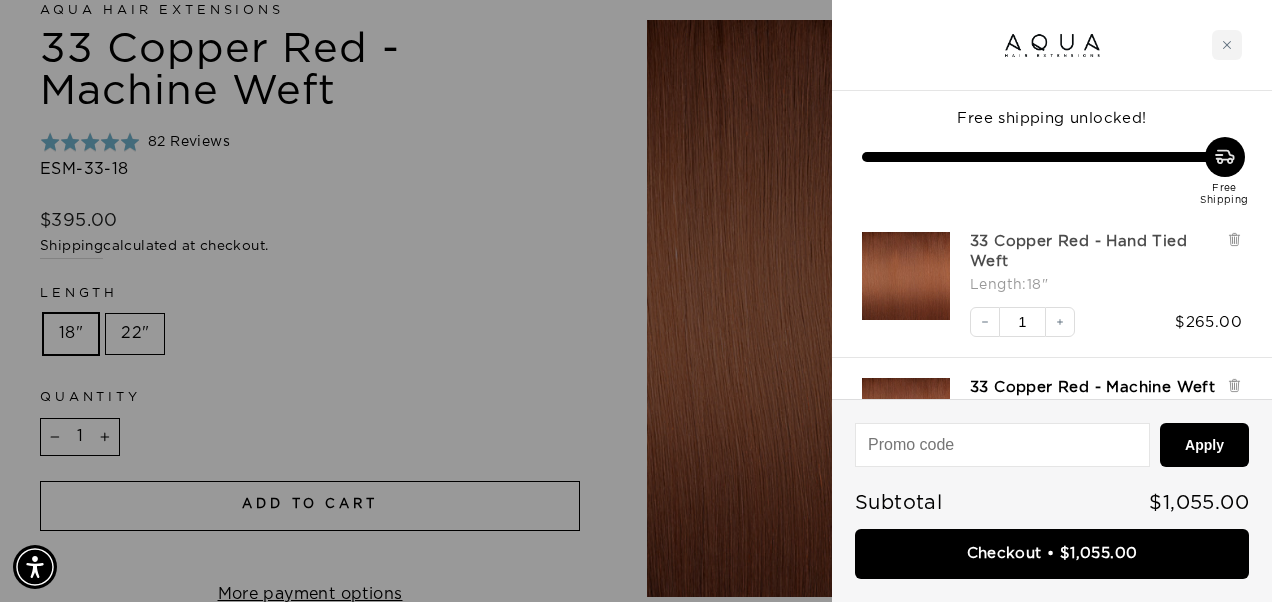 click on "33 Copper Red - Hand Tied Weft" at bounding box center (1093, 252) 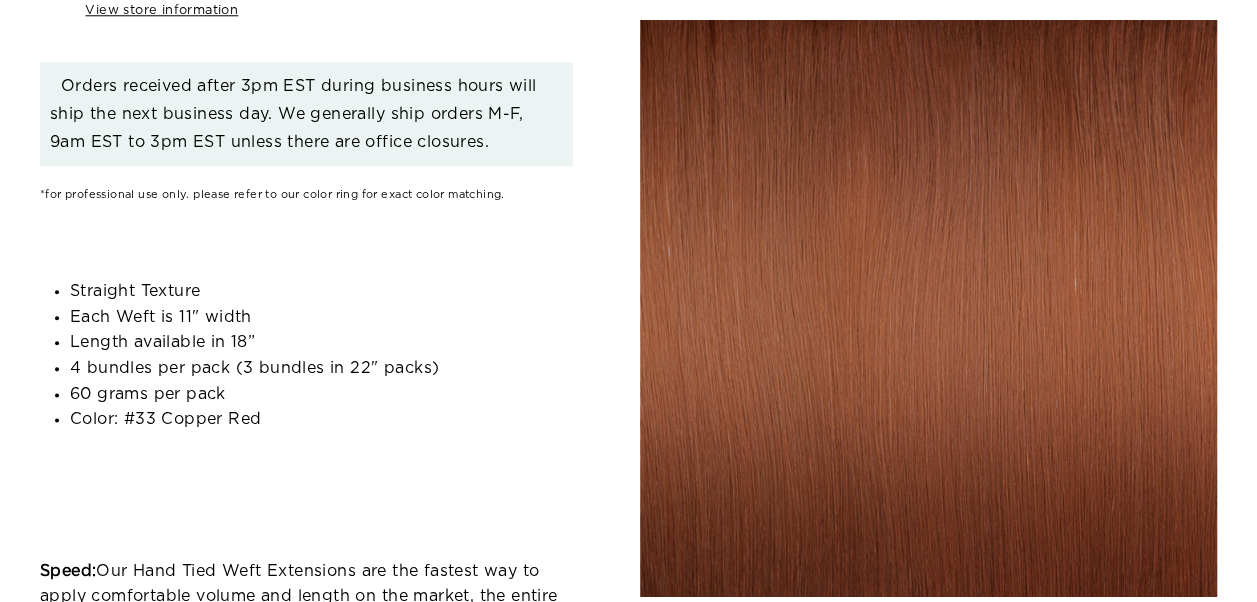 scroll, scrollTop: 1058, scrollLeft: 0, axis: vertical 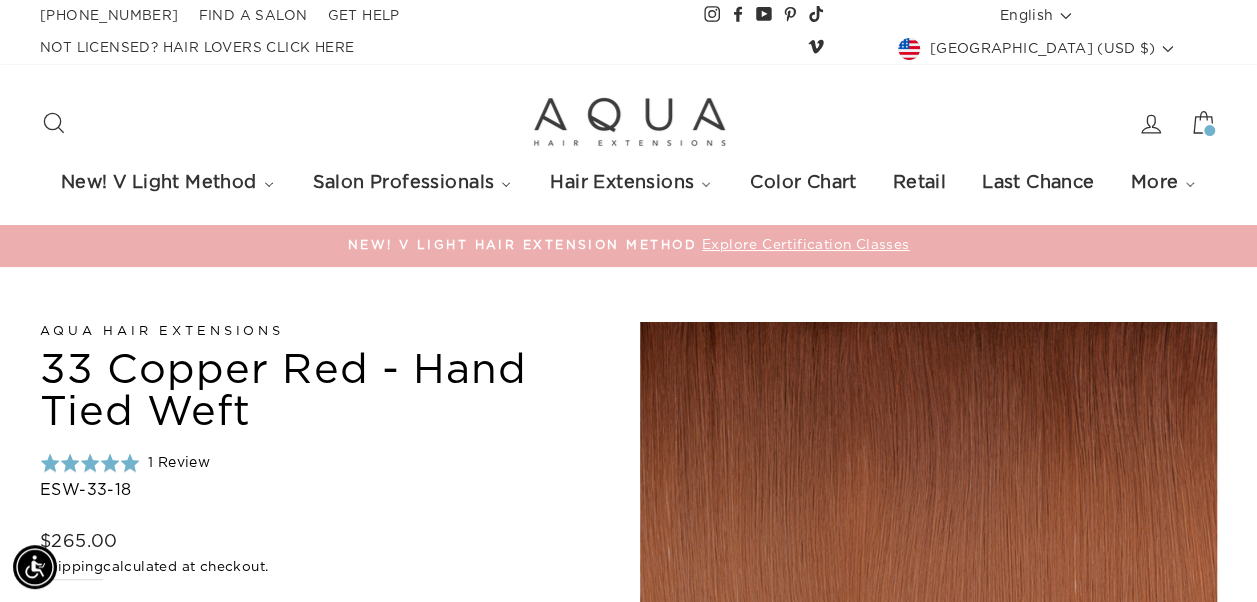 click 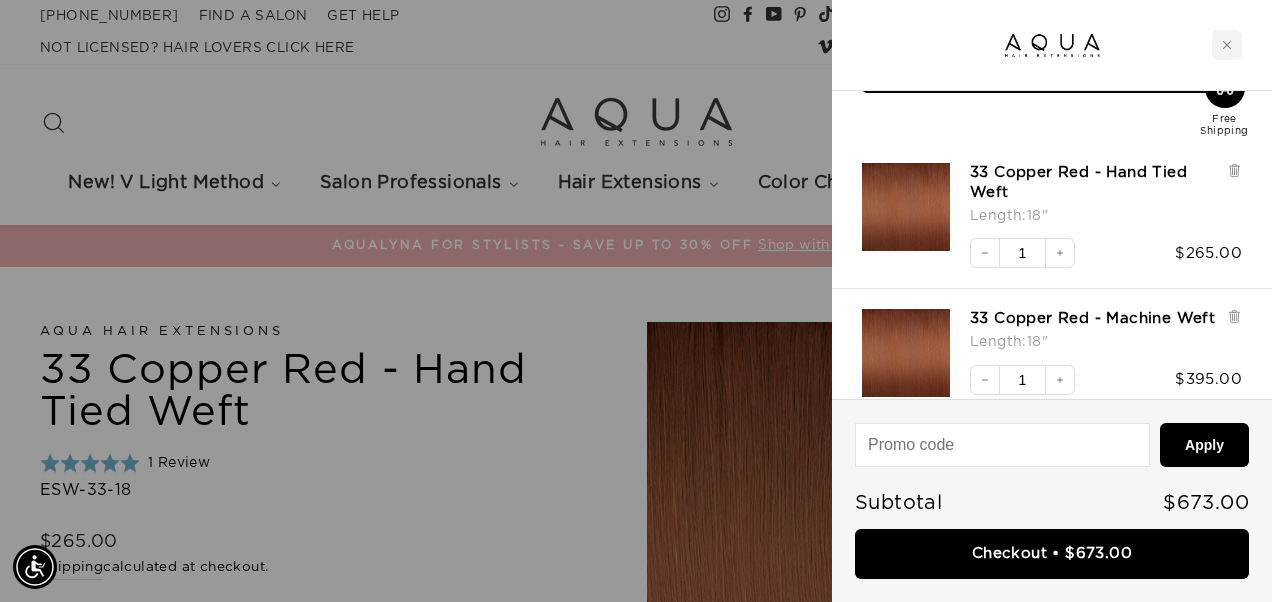 scroll, scrollTop: 90, scrollLeft: 0, axis: vertical 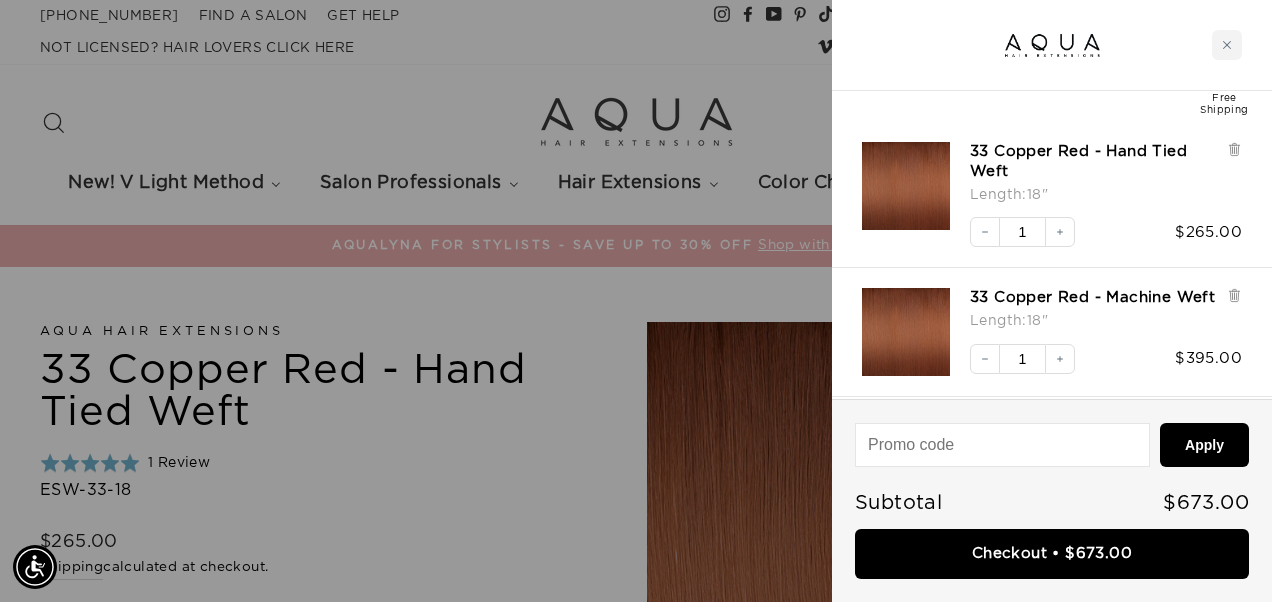 click at bounding box center [906, 332] 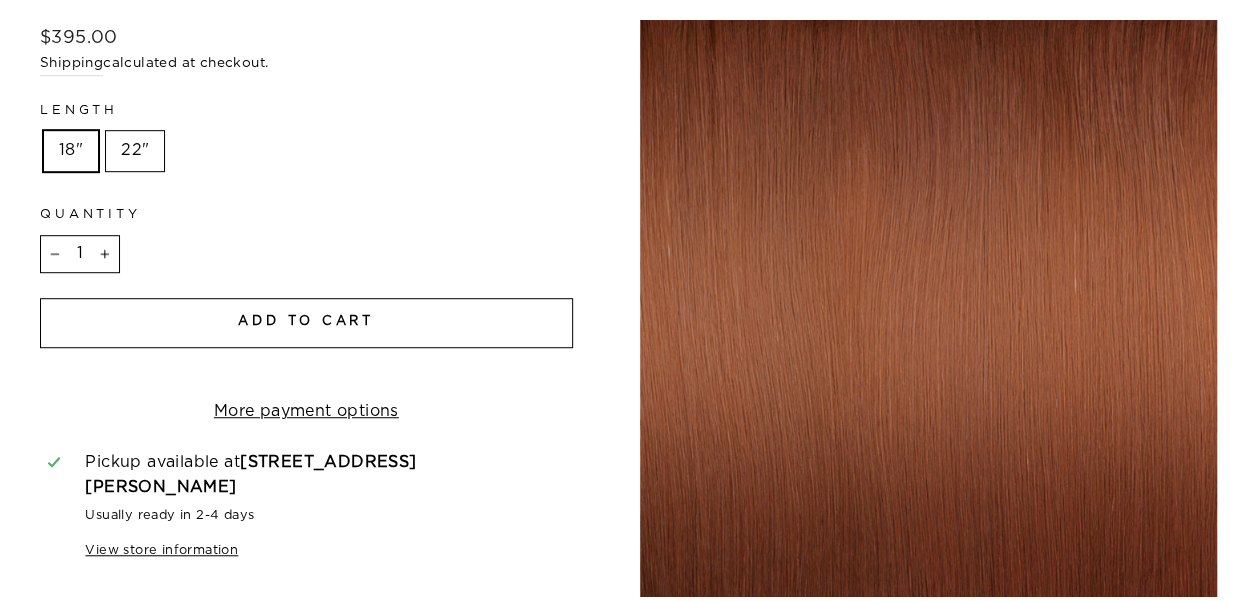 scroll, scrollTop: 0, scrollLeft: 0, axis: both 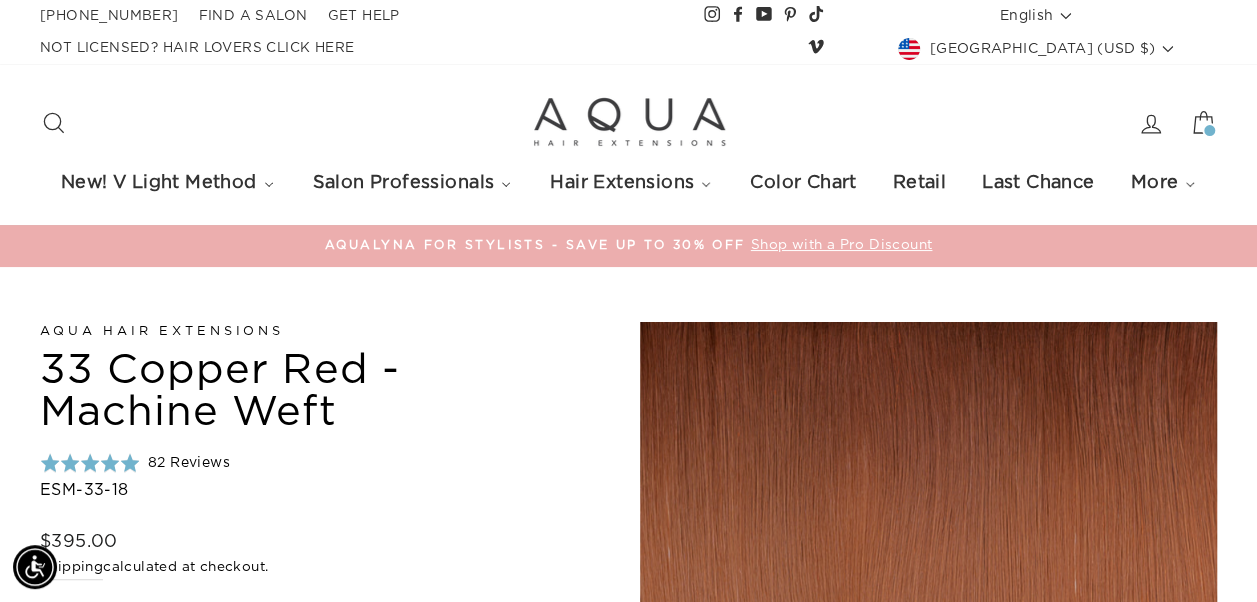click at bounding box center [1209, 130] 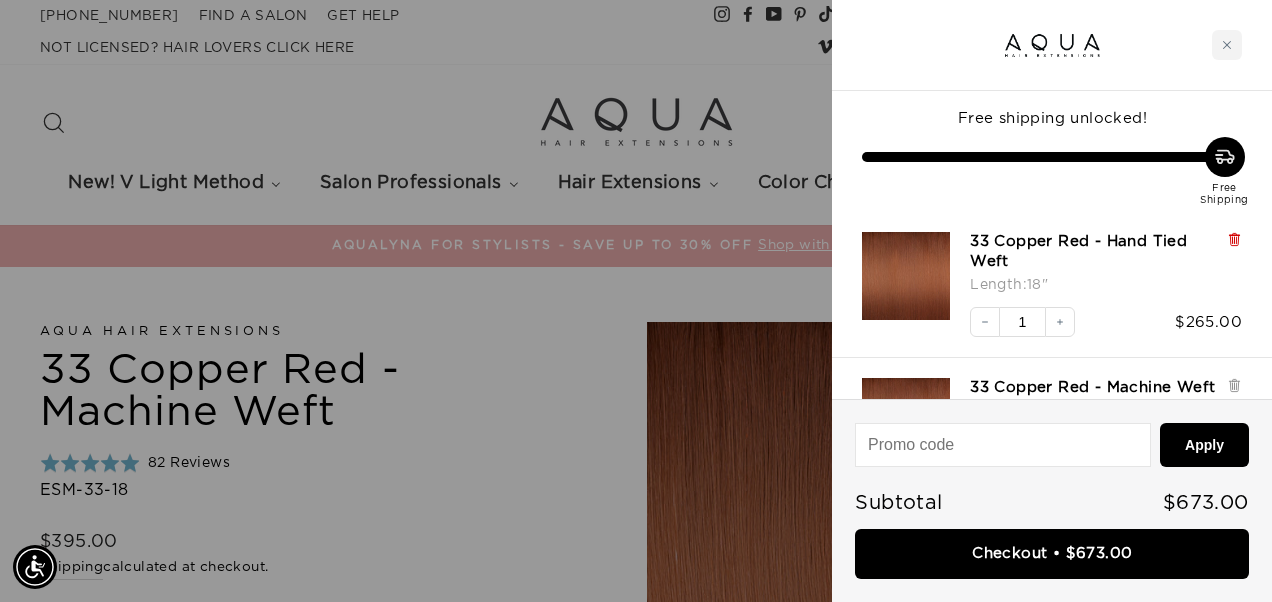click 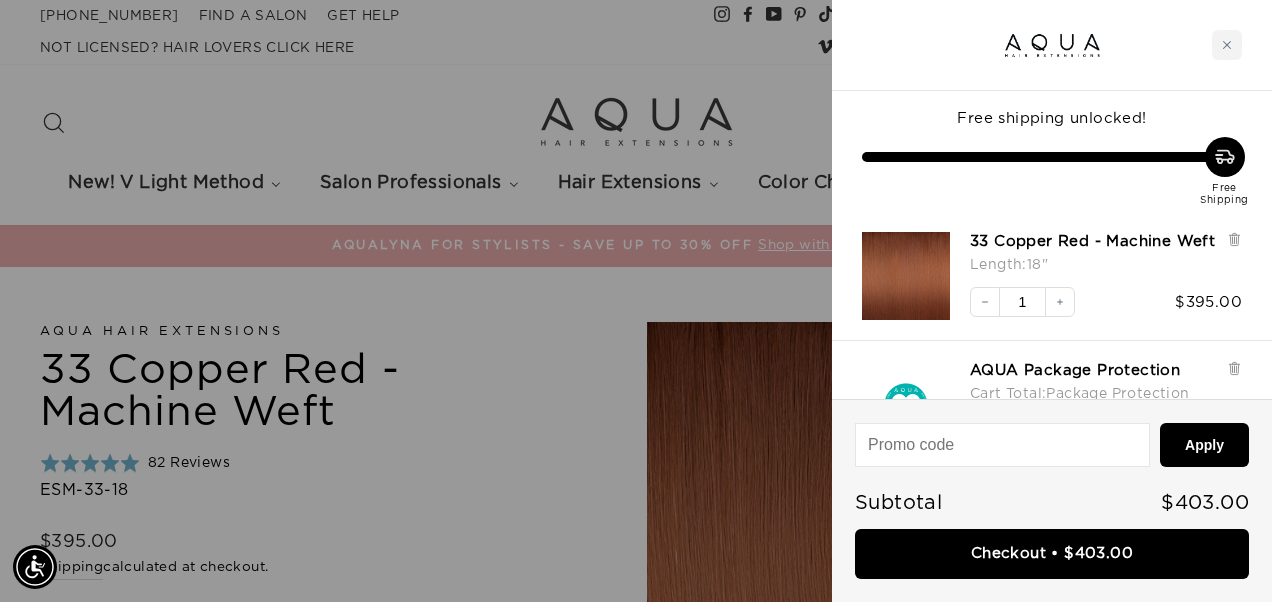 scroll, scrollTop: 72, scrollLeft: 0, axis: vertical 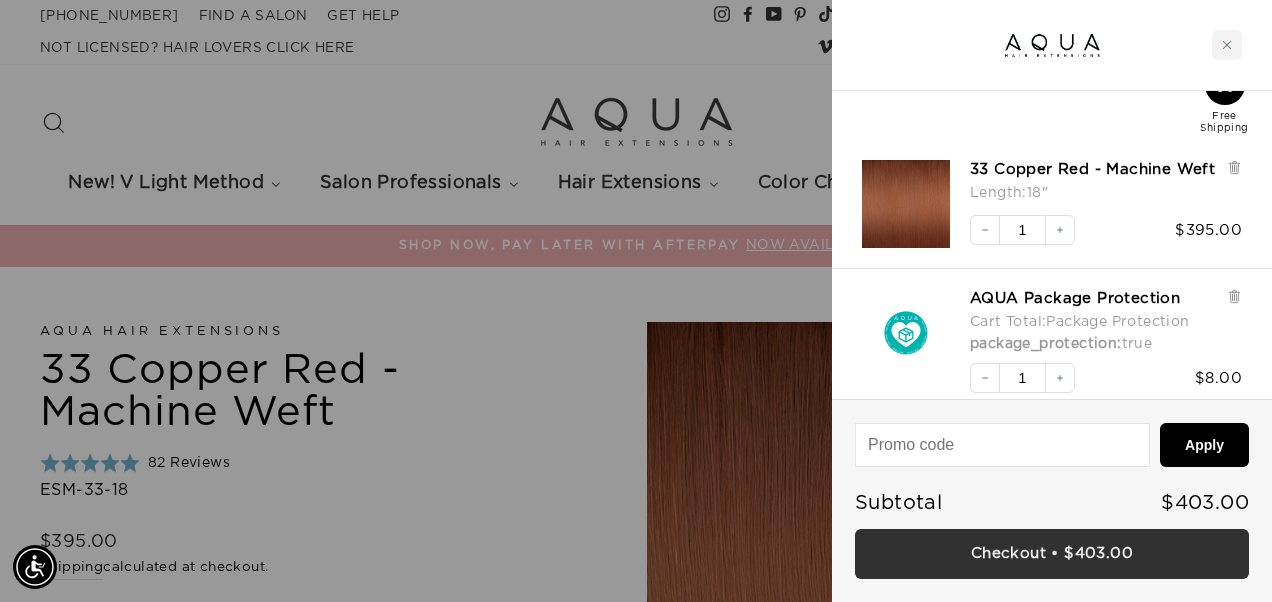 click on "Checkout • $403.00" at bounding box center [1052, 554] 